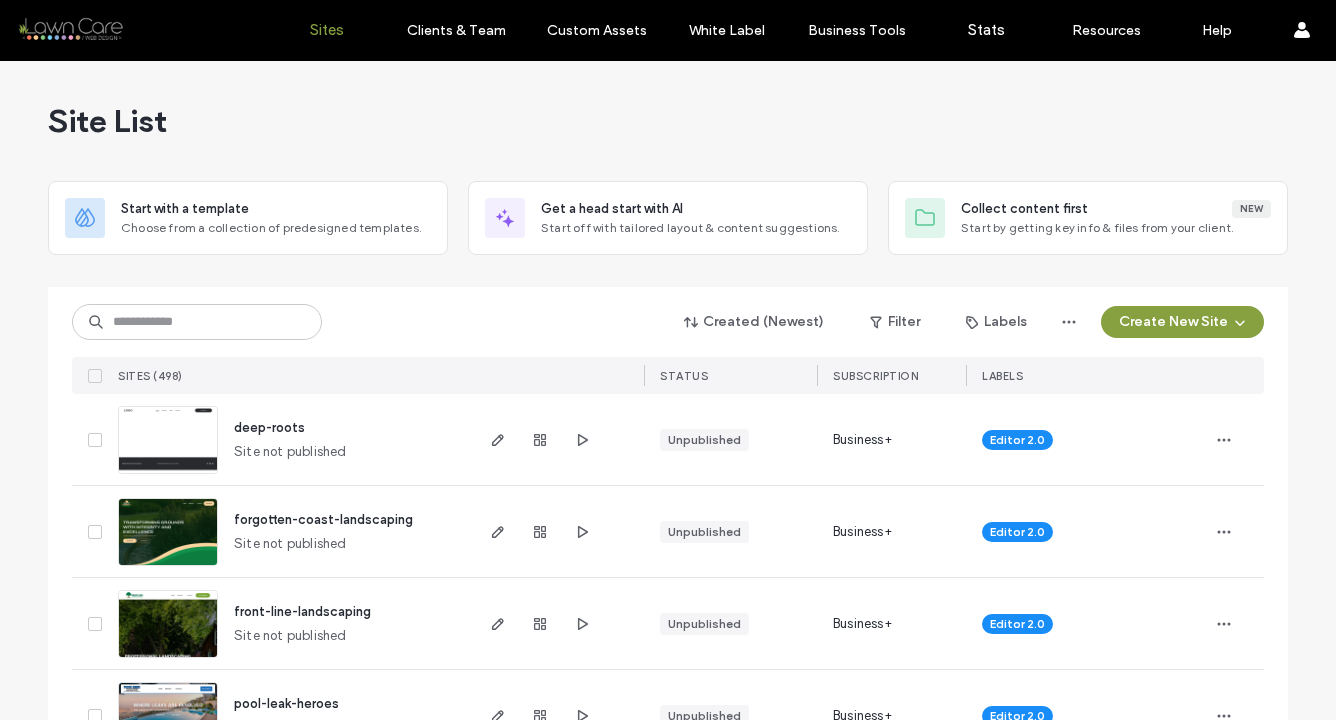 scroll, scrollTop: 0, scrollLeft: 0, axis: both 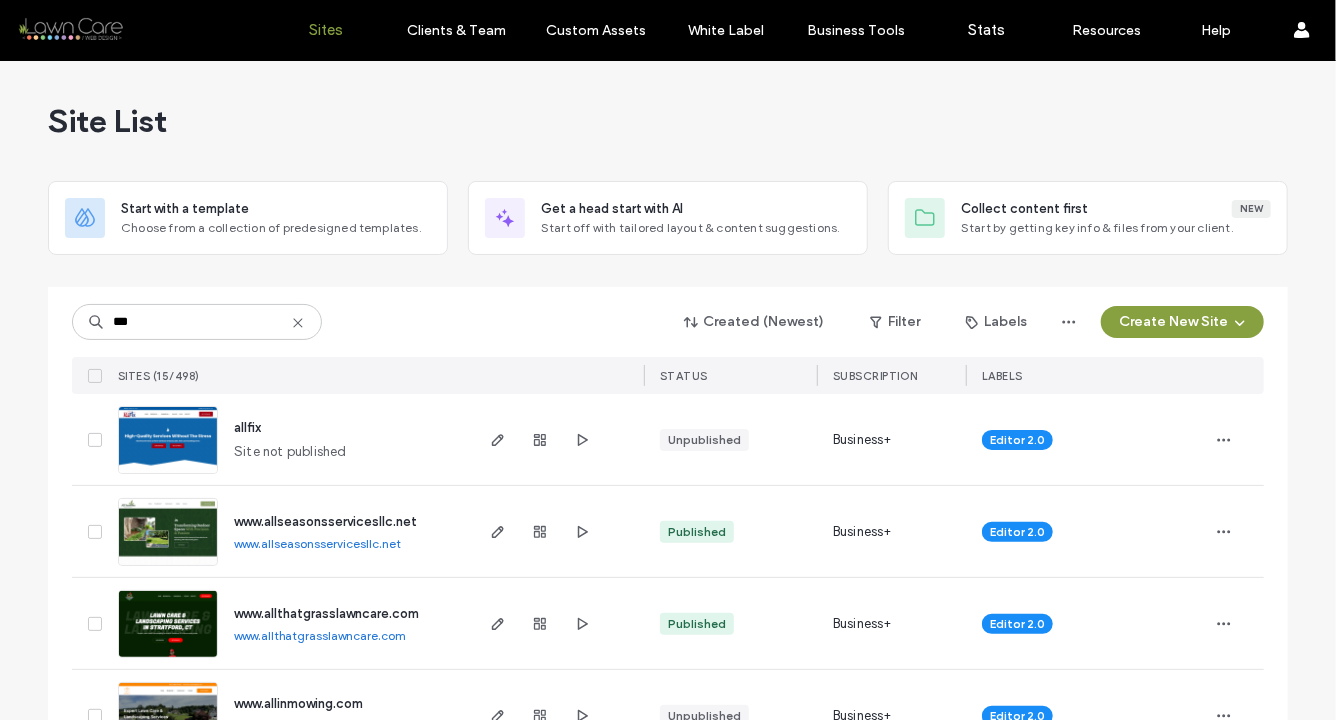 type on "***" 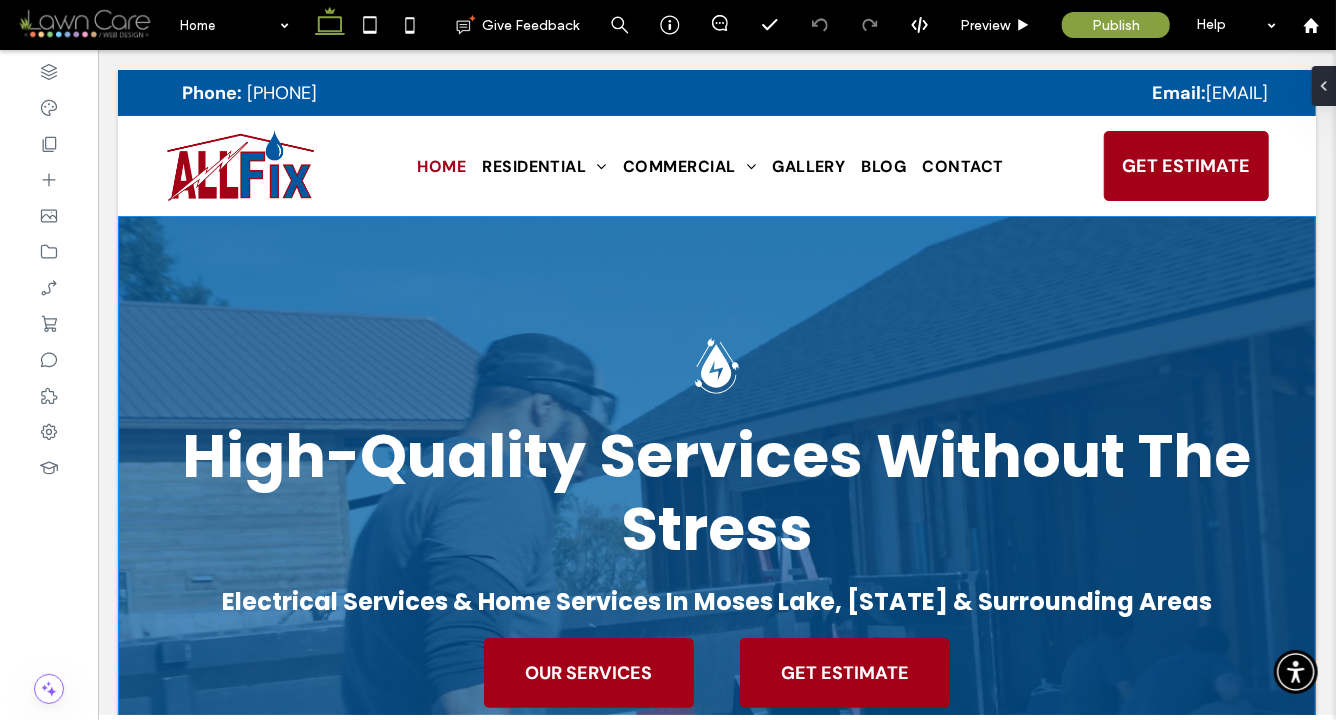 scroll, scrollTop: 0, scrollLeft: 0, axis: both 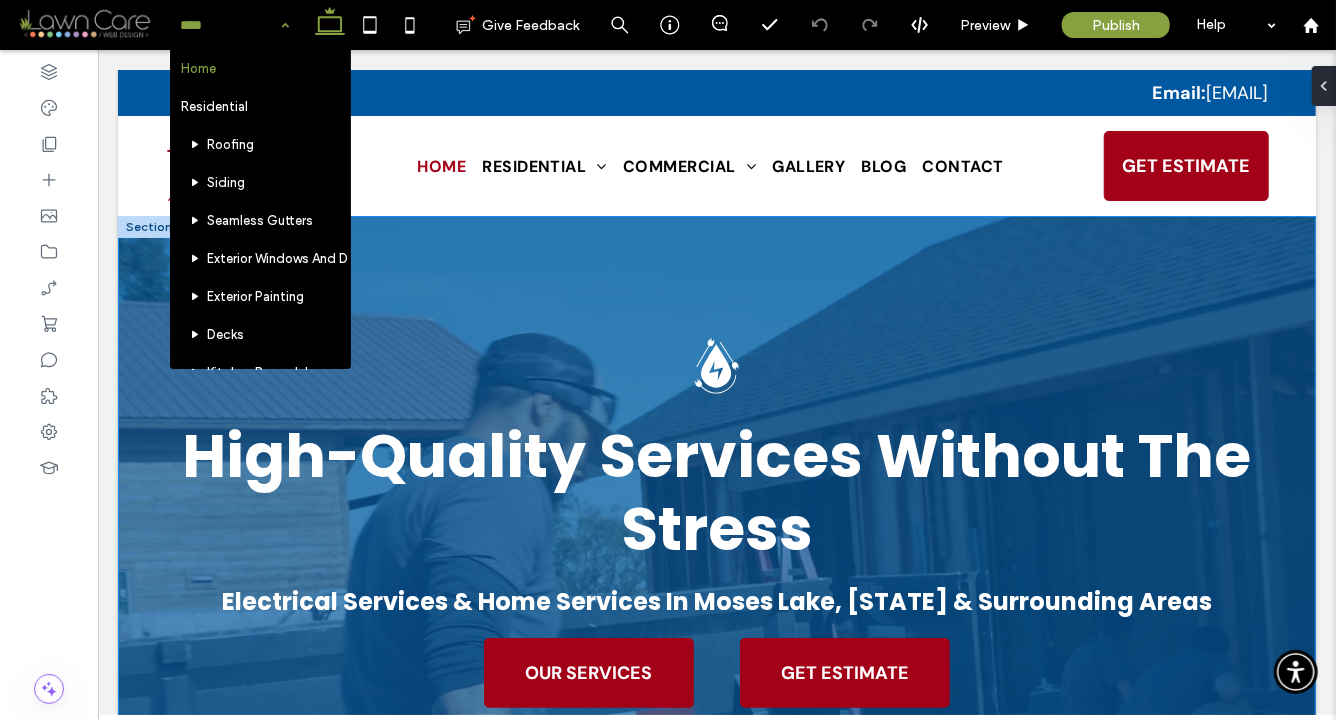 click on "Water and electric icon
High-Quality Services Without The Stress
Electrical Services & Home Services In Moses Lake, WA & Surrounding Areas
OUR SERVICES
GET ESTIMATE" at bounding box center (716, 521) 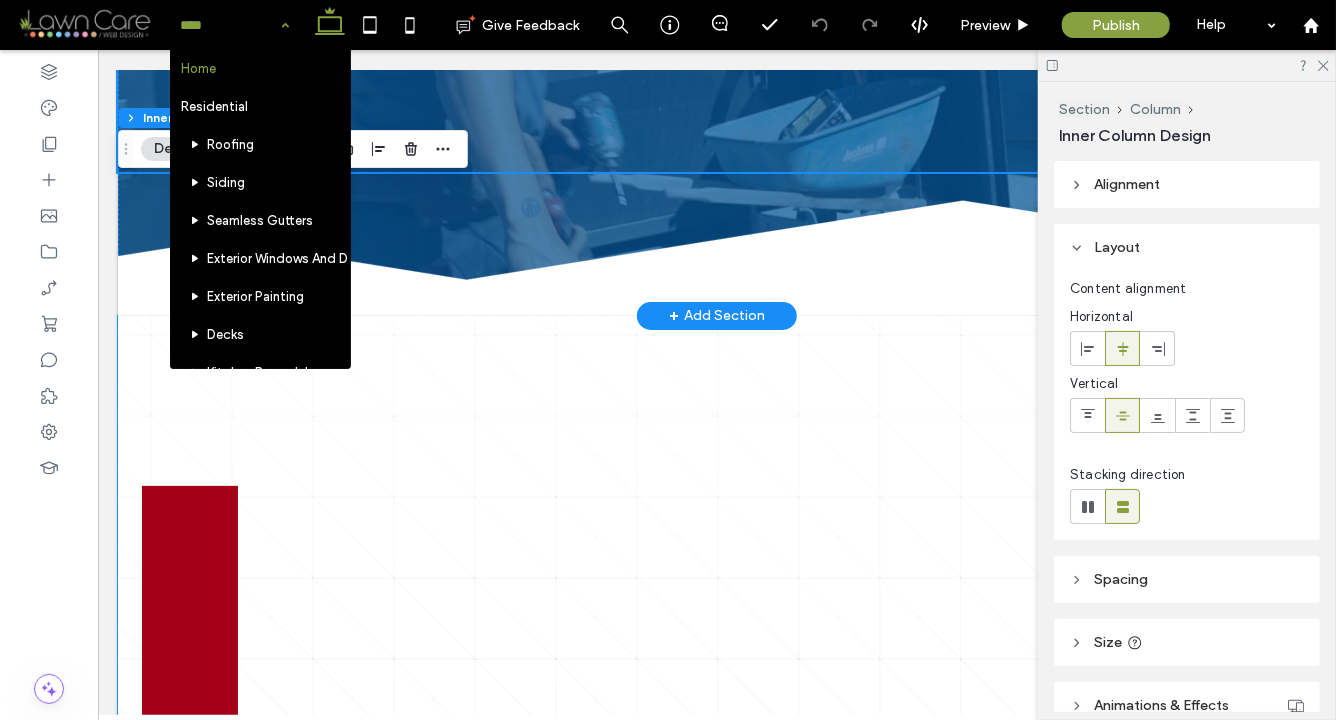 scroll, scrollTop: 662, scrollLeft: 0, axis: vertical 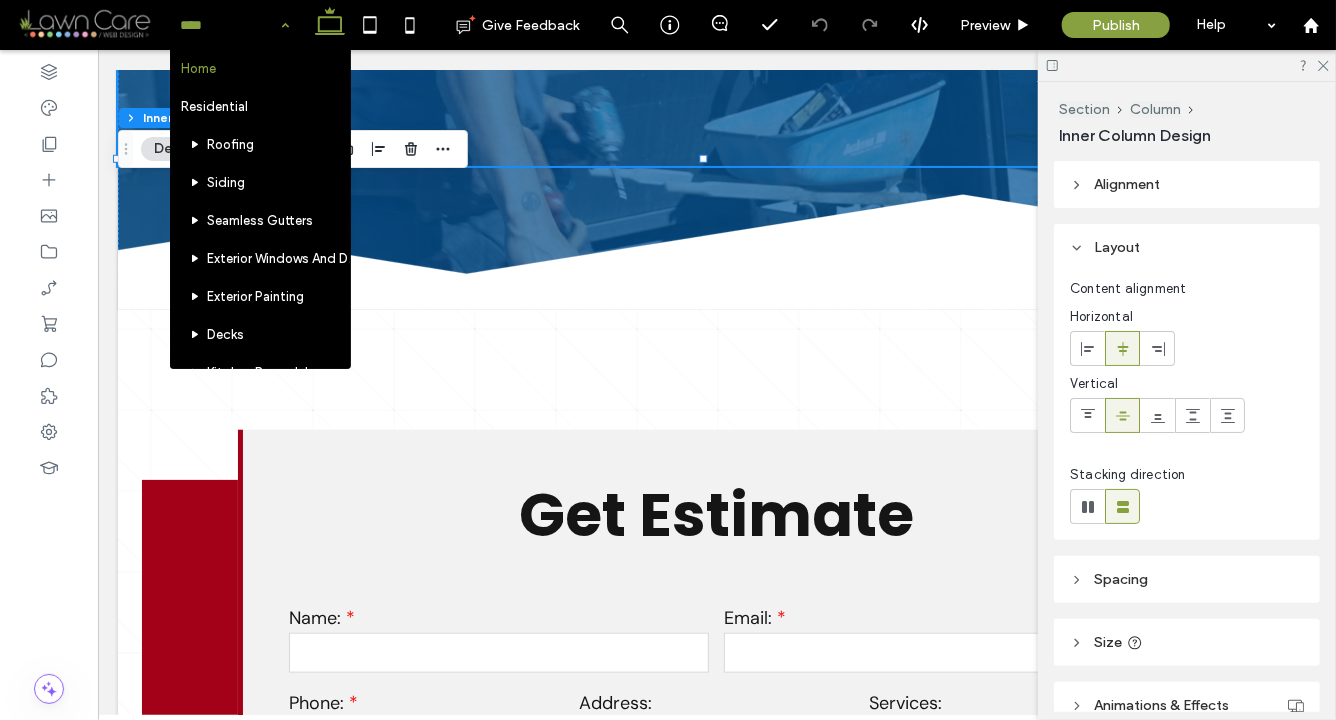 click at bounding box center (229, 25) 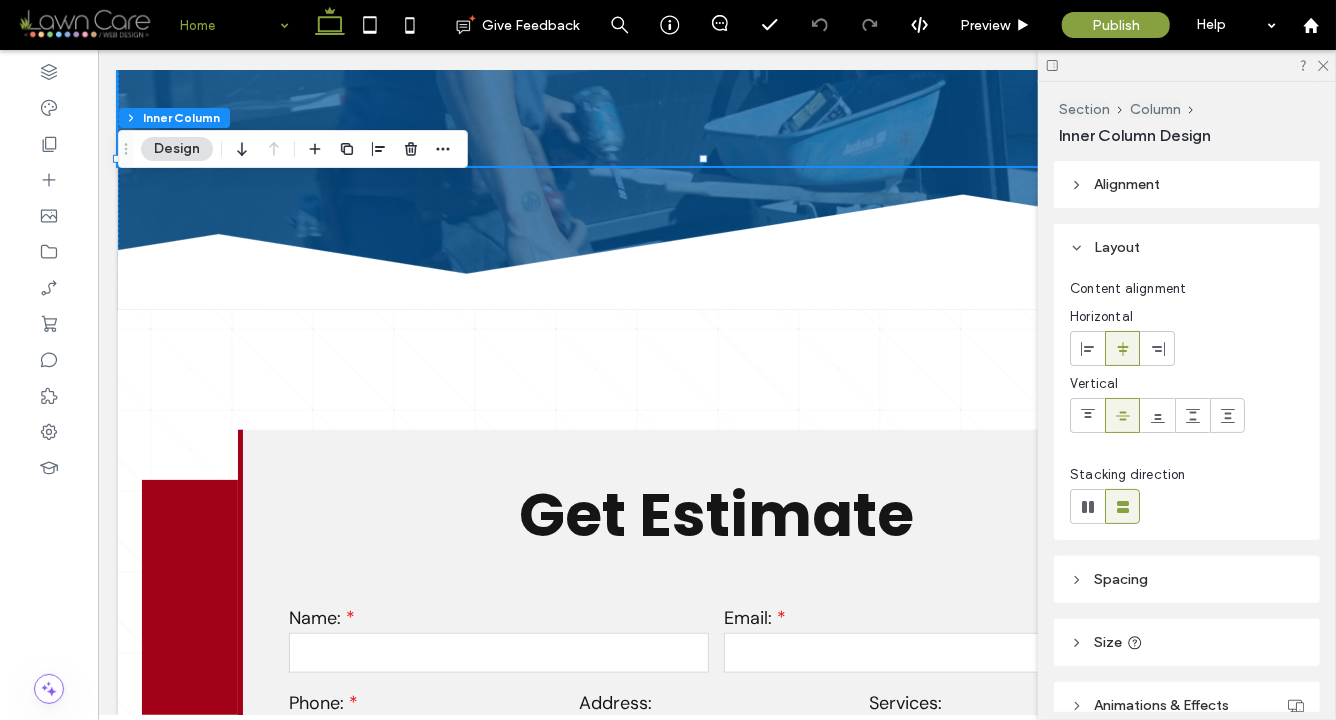click on "Home" at bounding box center (234, 25) 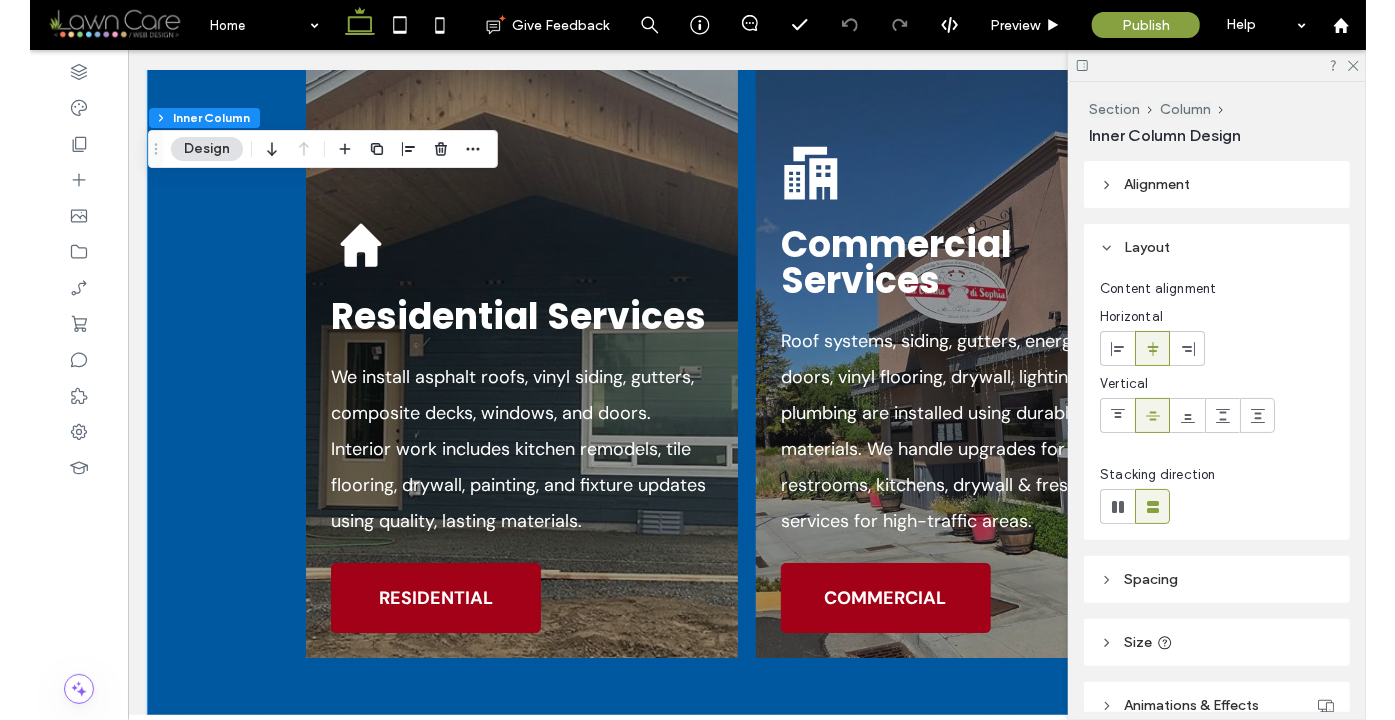 scroll, scrollTop: 3121, scrollLeft: 0, axis: vertical 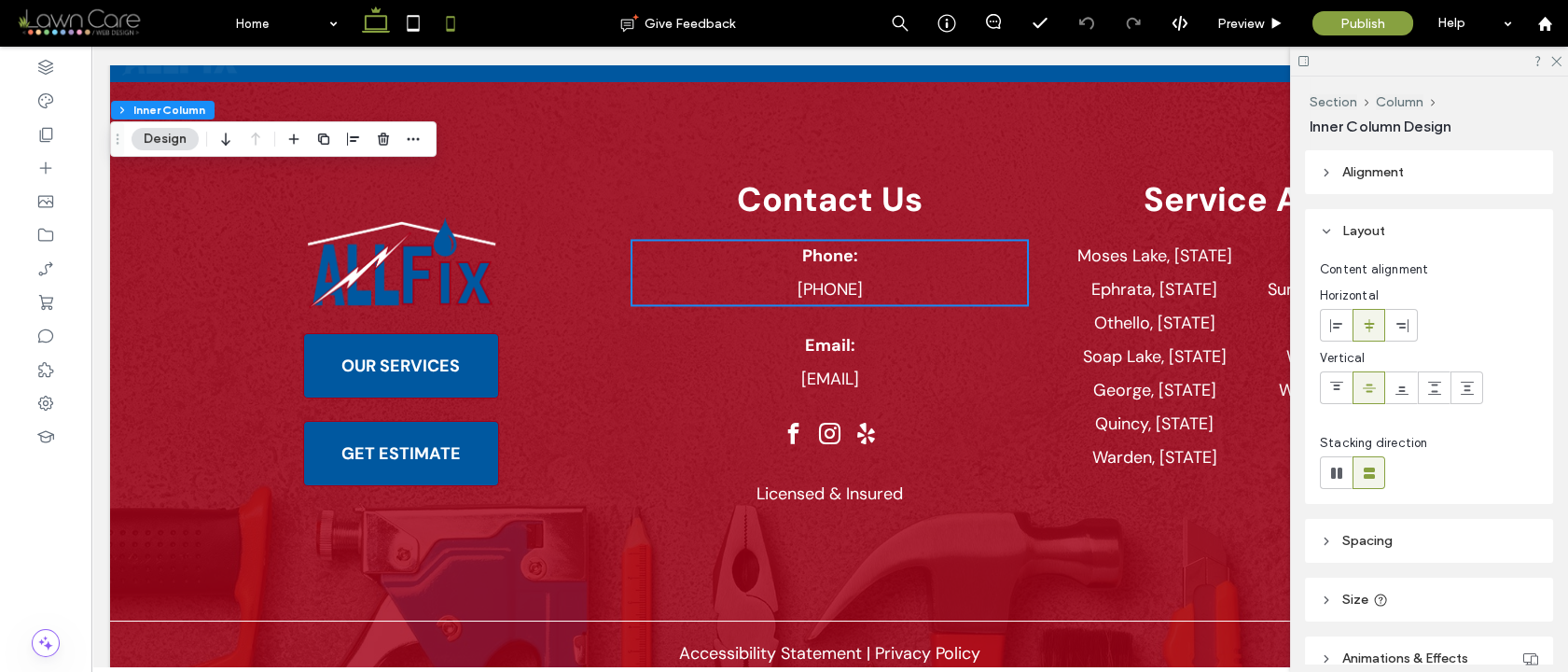 click 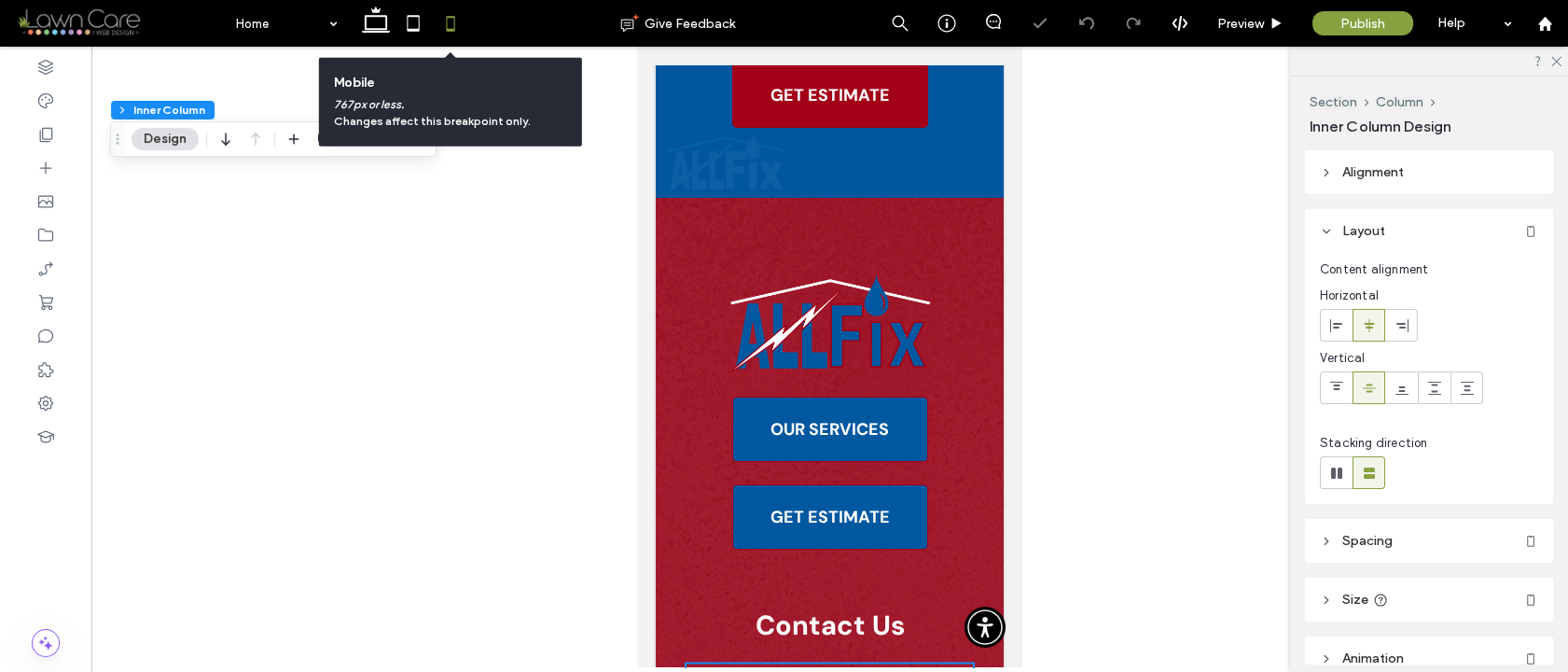 scroll, scrollTop: 7984, scrollLeft: 0, axis: vertical 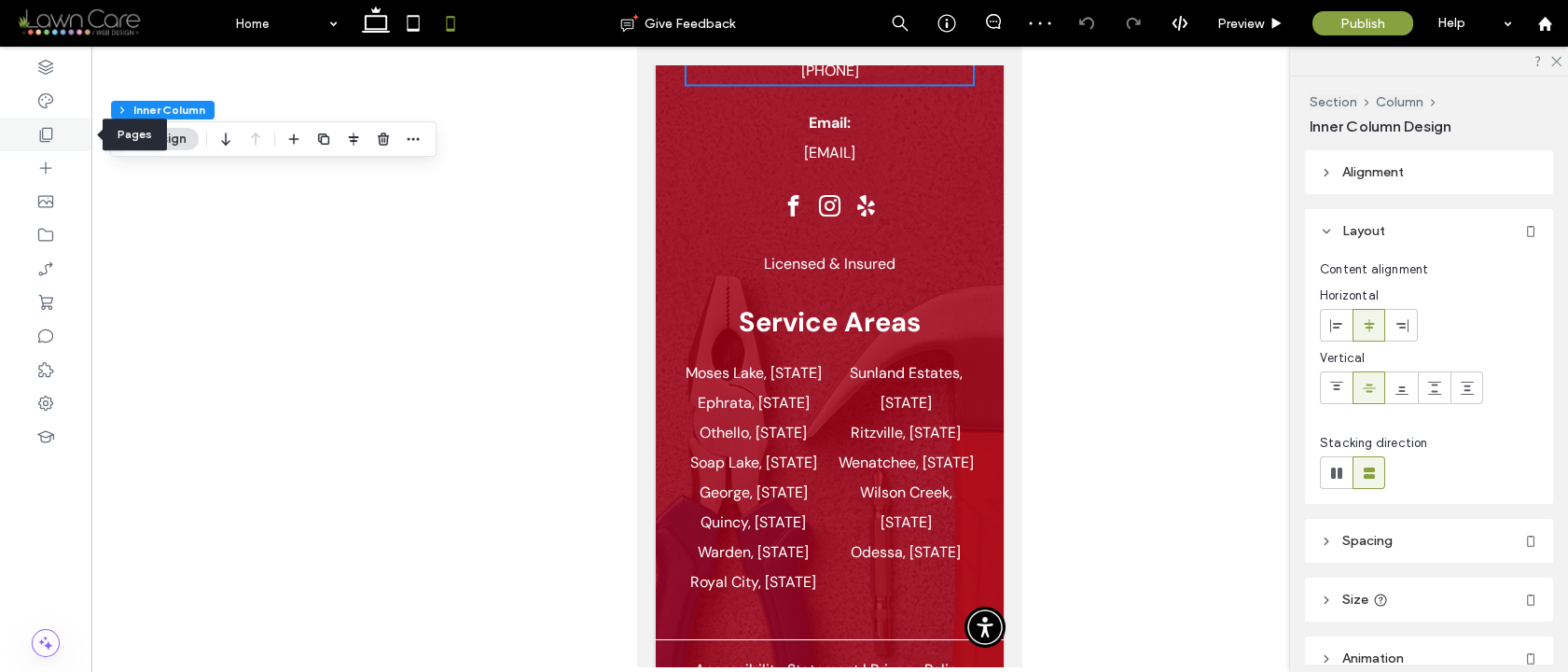 click 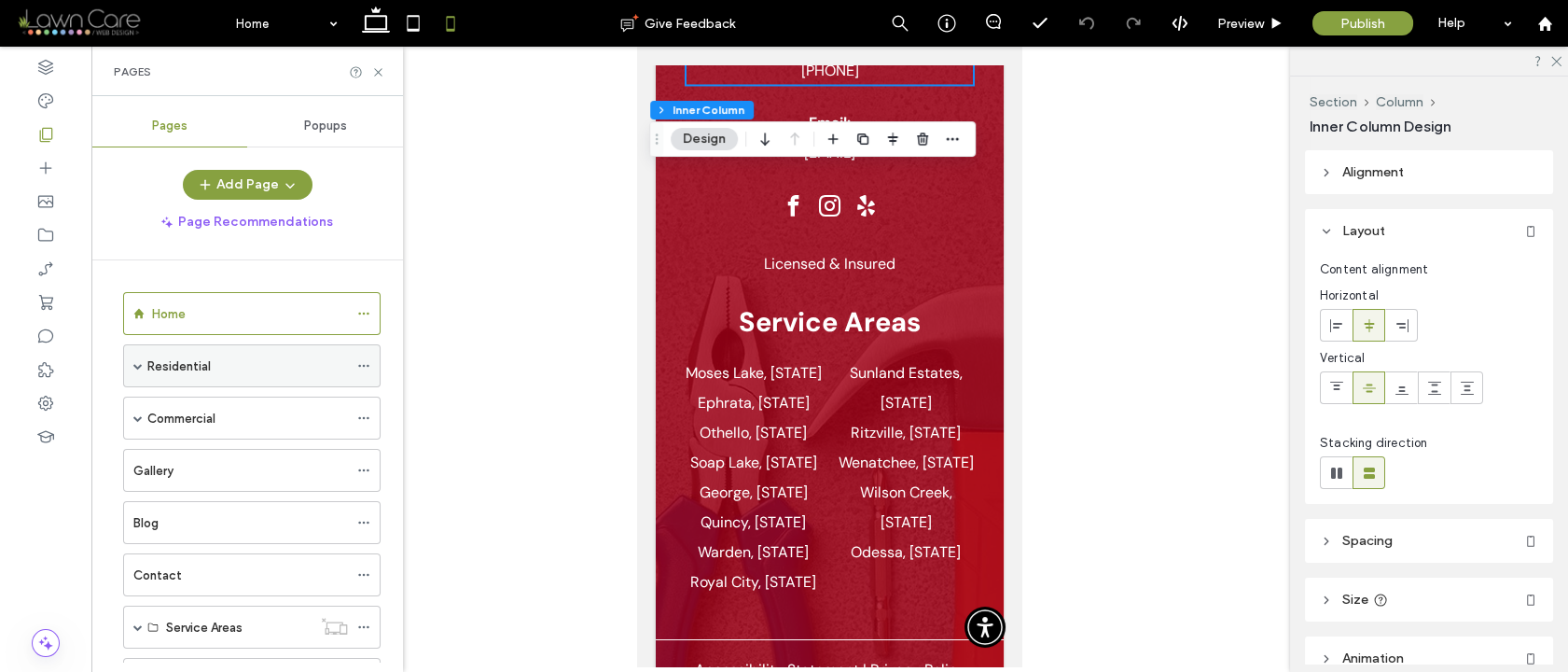 click at bounding box center [138, 366] 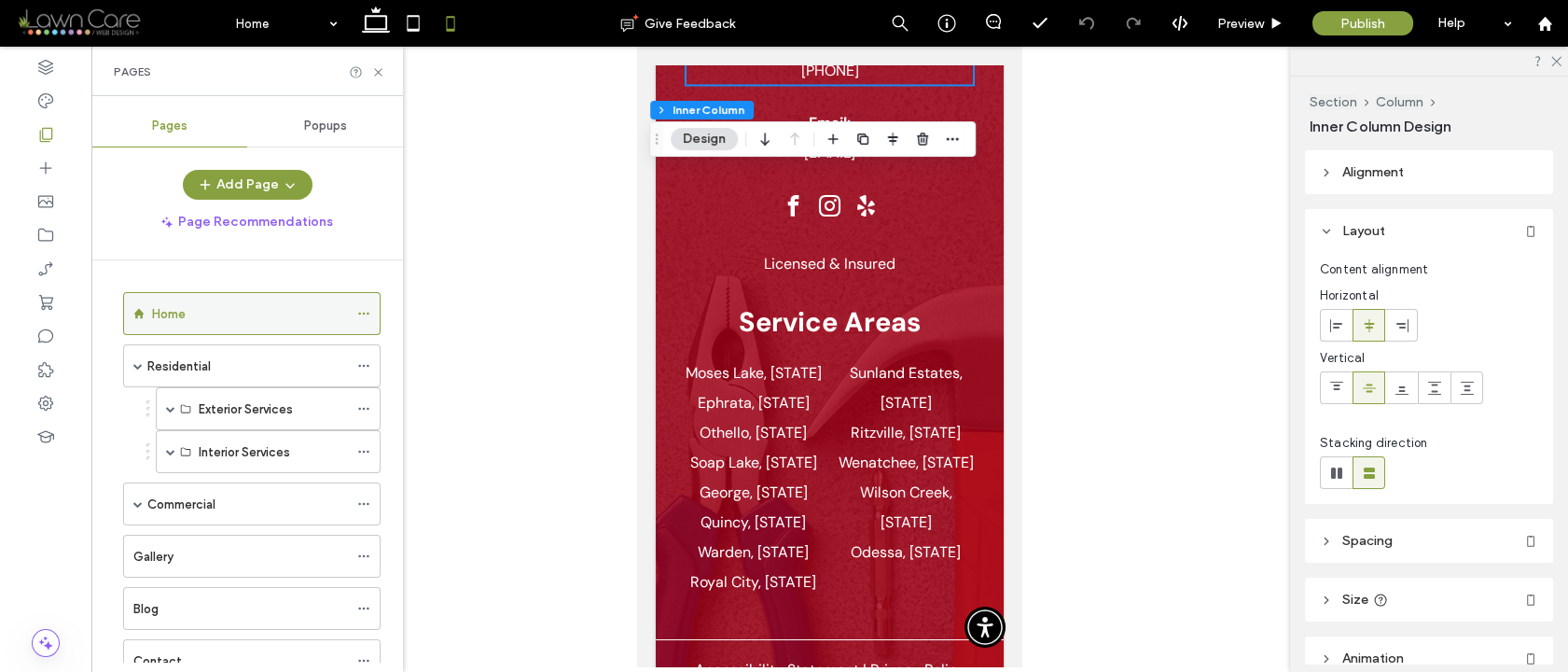click on "Home" at bounding box center [169, 314] 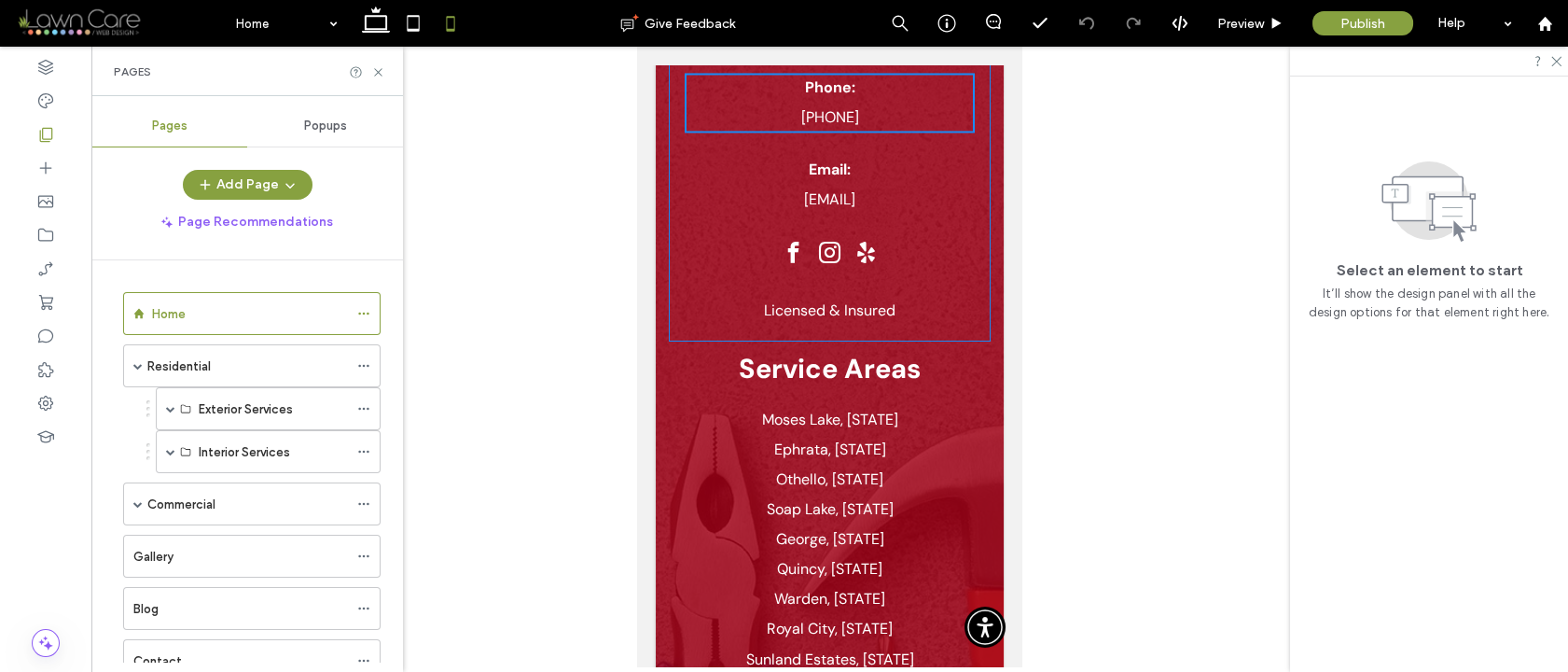 scroll, scrollTop: 8225, scrollLeft: 0, axis: vertical 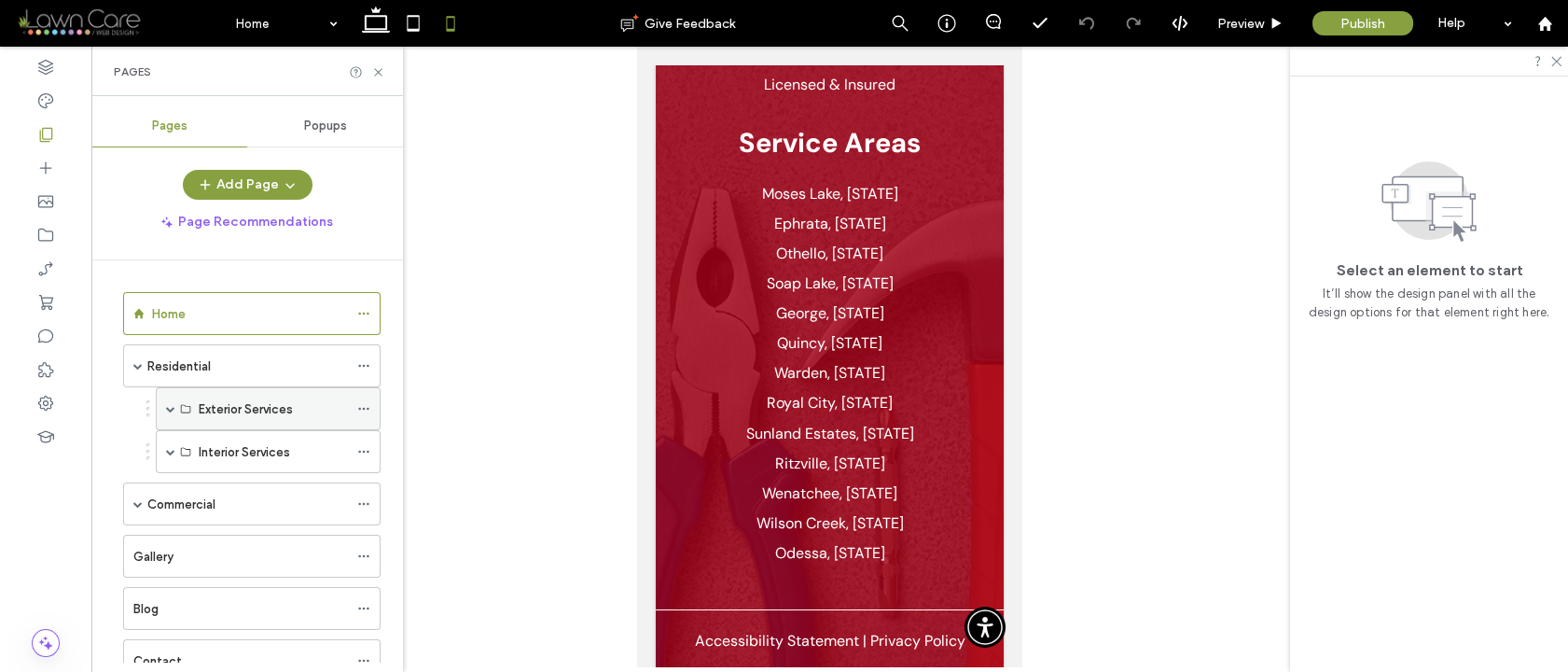 click at bounding box center [171, 409] 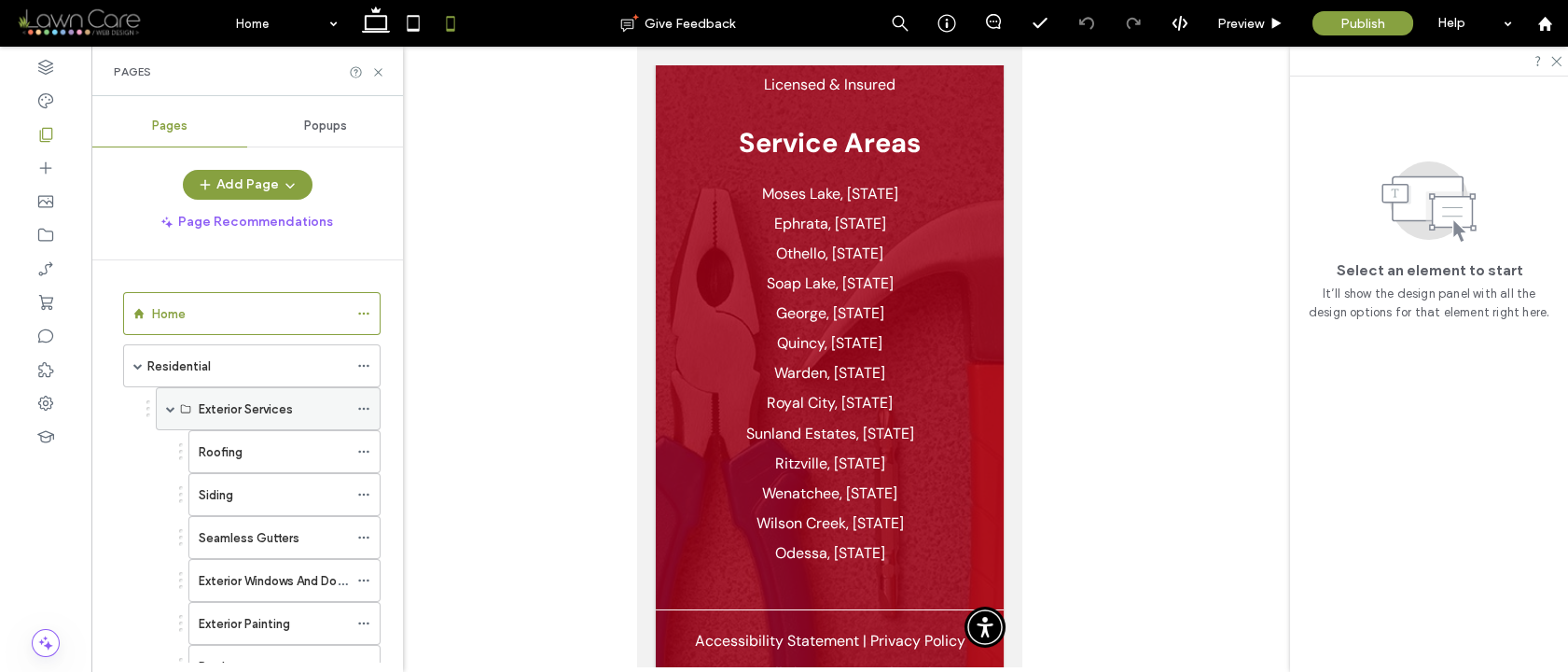 click on "Exterior Services" at bounding box center [245, 409] 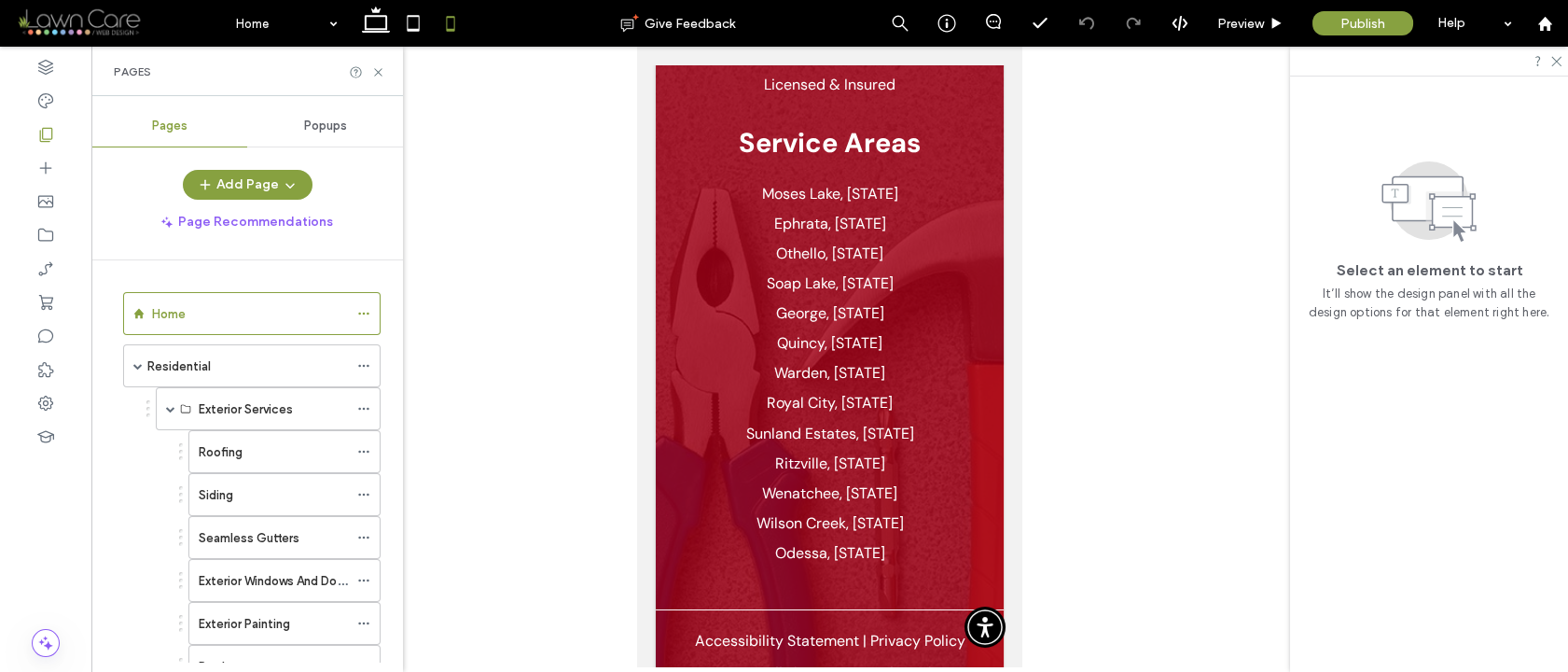 click on "Roofing" at bounding box center [220, 452] 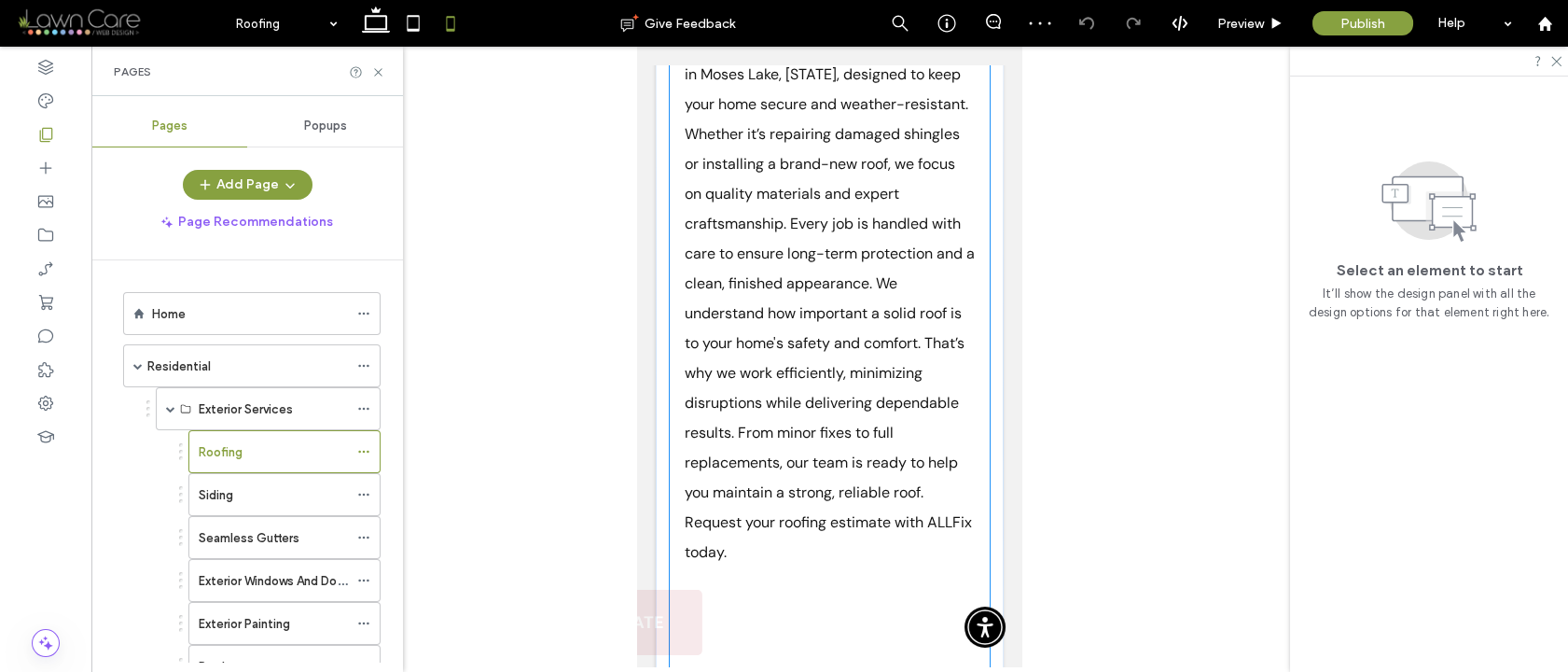 scroll, scrollTop: 580, scrollLeft: 0, axis: vertical 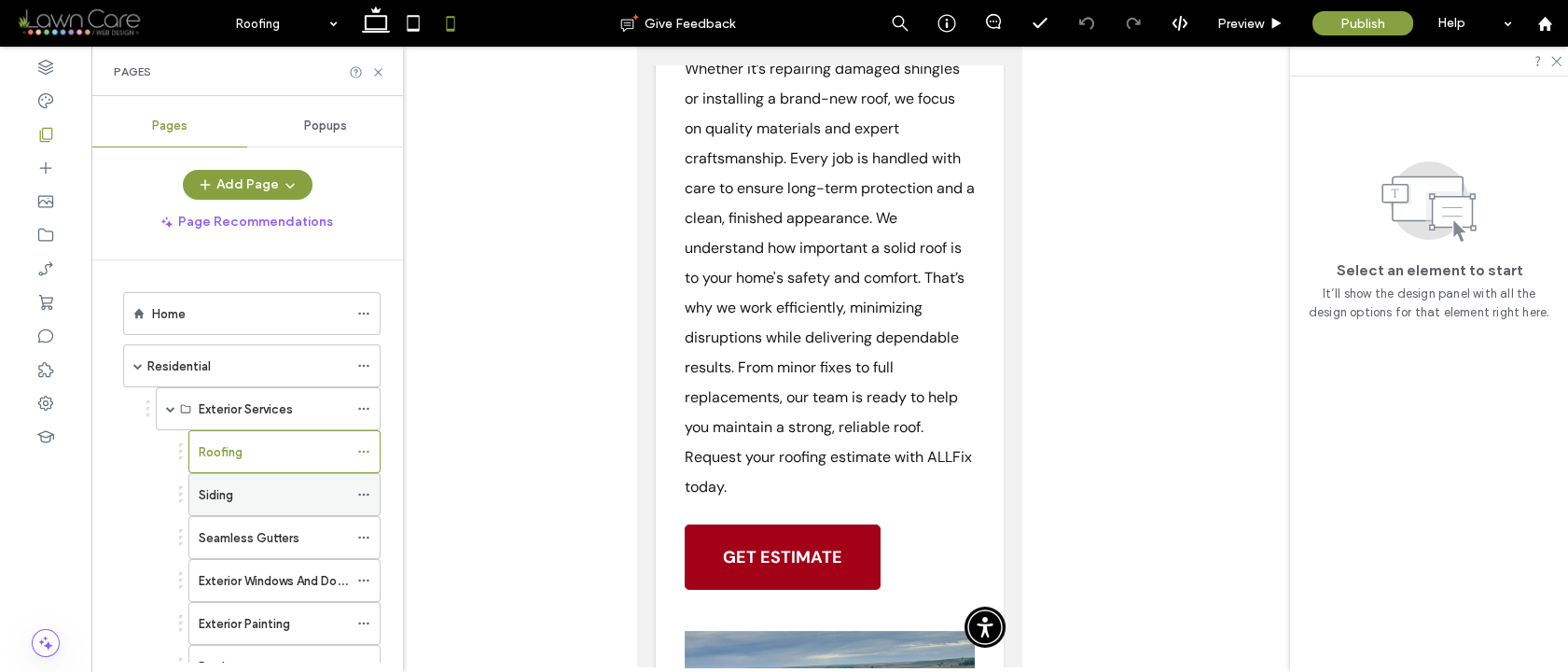 click on "Siding" at bounding box center (215, 495) 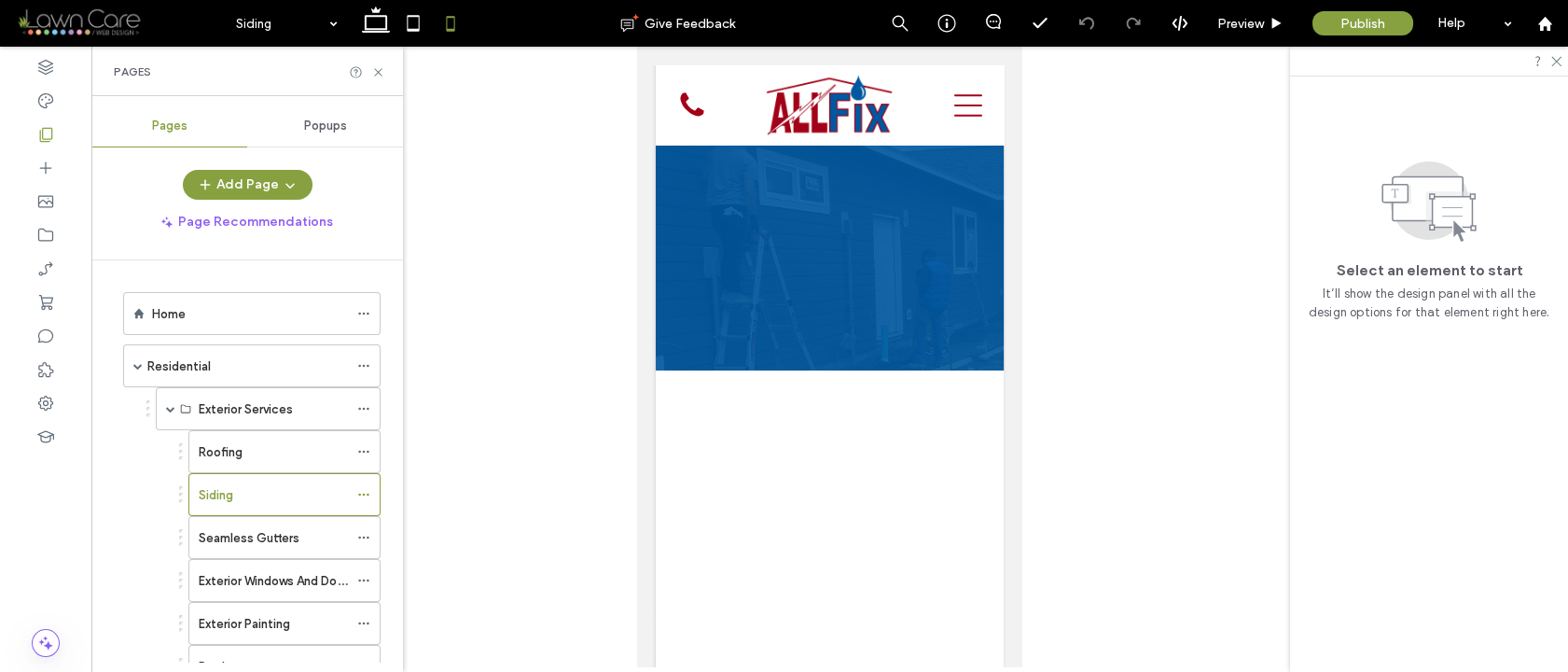 scroll, scrollTop: 0, scrollLeft: 0, axis: both 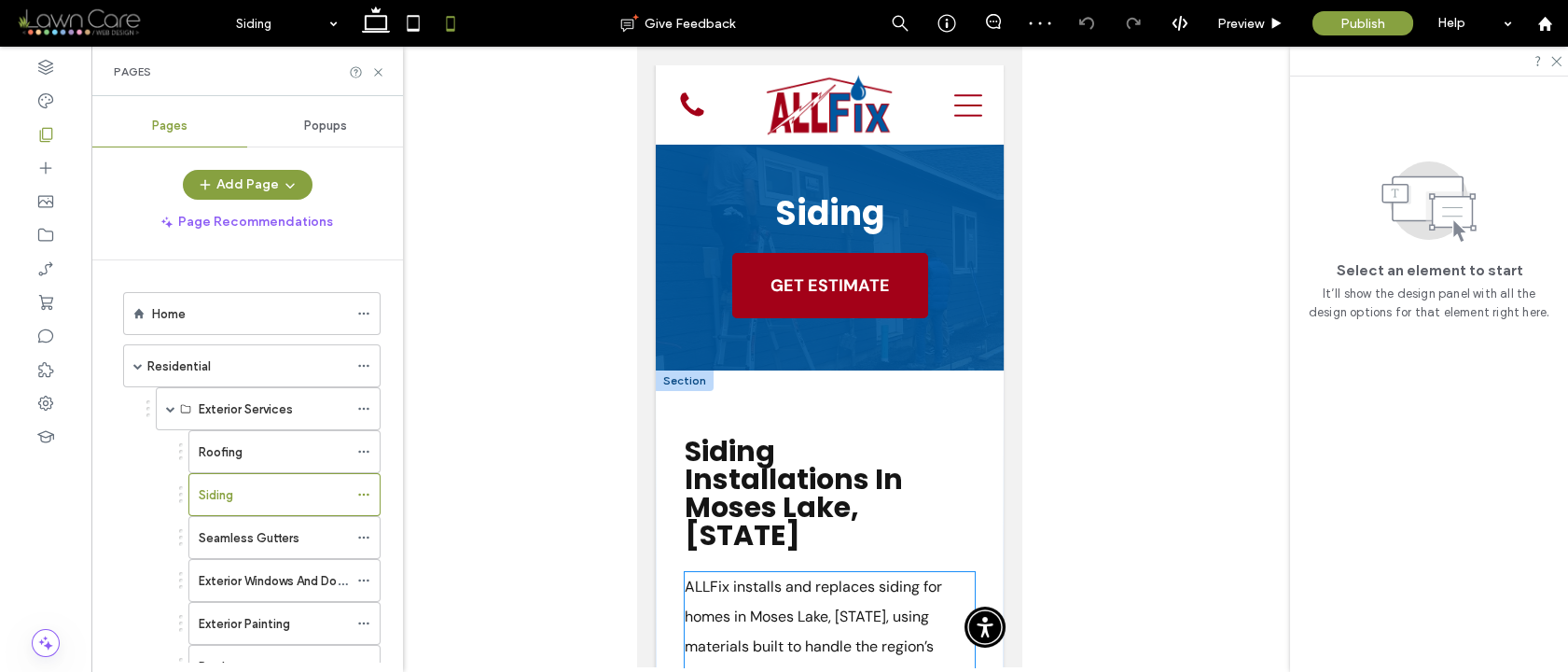 click on "ALLFix installs and replaces siding for homes in Moses Lake, WA, using materials built to handle the region’s changing weather. We offer solutions that not only protect your property from wind and moisture but also give it a clean, refreshed look. Whether your siding is cracked, faded, or outdated, our team works with care to deliver a smooth finish that lasts. You’ll notice the difference in appearance, insulation, and durability. With every project, we focus on efficiency and lasting results. Trust ALLFix to update your exterior with siding that keeps your home looking sharp and performing well. Take advantage of a free quote." at bounding box center [829, 811] 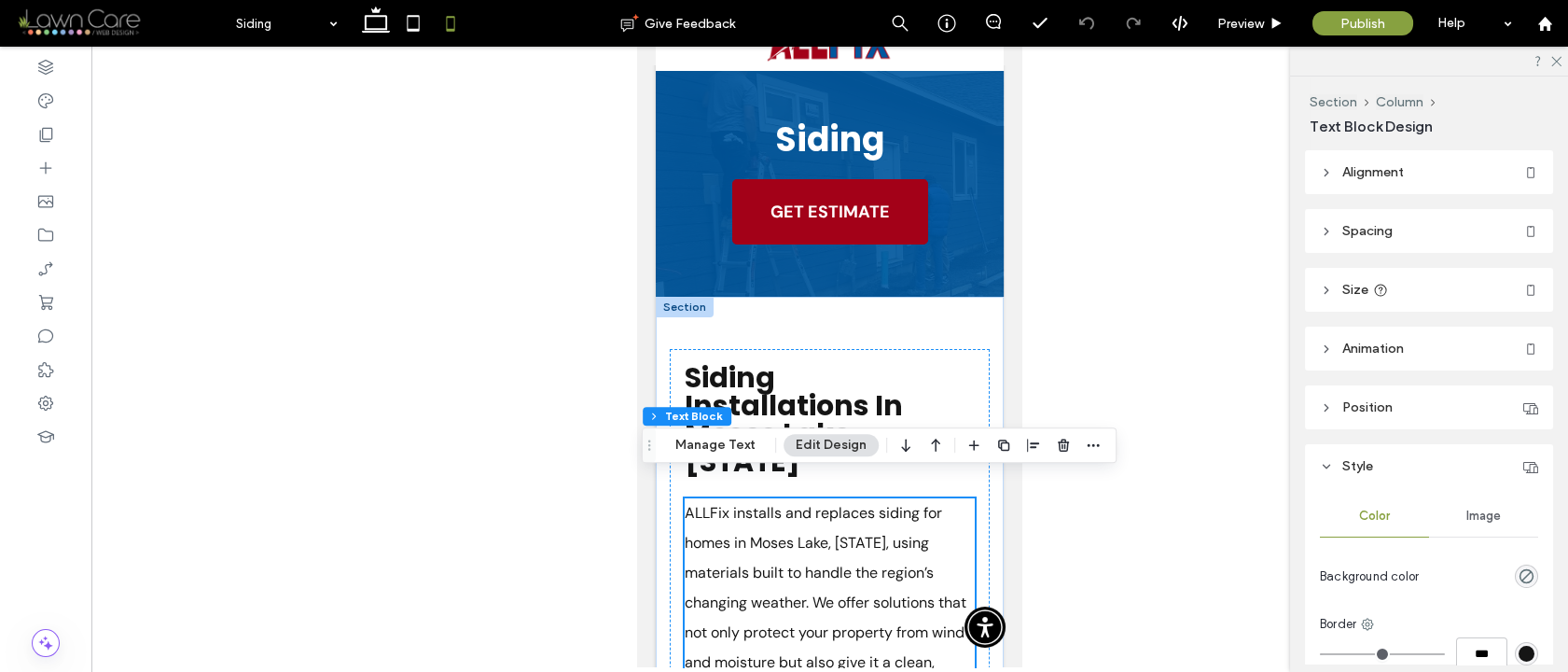 scroll, scrollTop: 75, scrollLeft: 0, axis: vertical 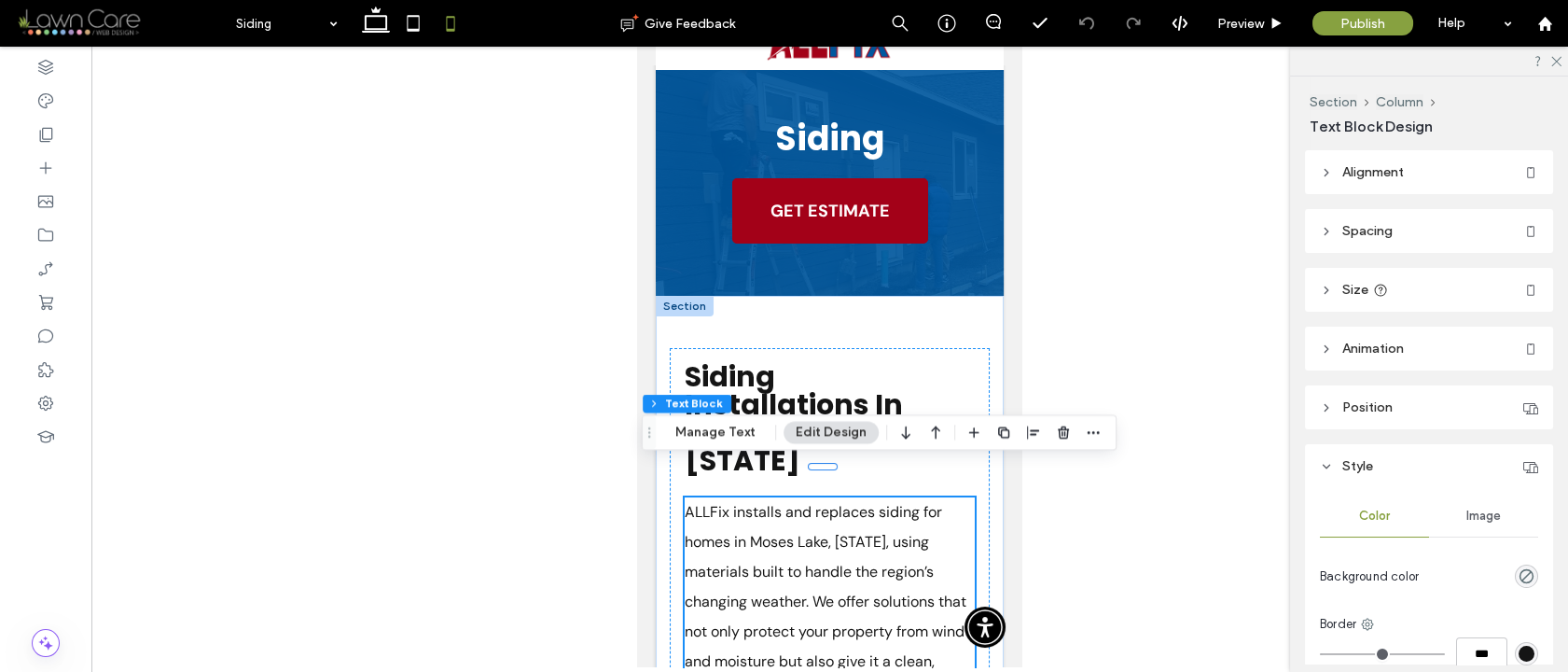 click on "ALLFix installs and replaces siding for homes in Moses Lake, WA, using materials built to handle the region’s changing weather. We offer solutions that not only protect your property from wind and moisture but also give it a clean, refreshed look. Whether your siding is cracked, faded, or outdated, our team works with care to deliver a smooth finish that lasts. You’ll notice the difference in appearance, insulation, and durability. With every project, we focus on efficiency and lasting results. Trust ALLFix to update your exterior with siding that keeps your home looking sharp and performing well. Take advantage of a free quote." at bounding box center [829, 736] 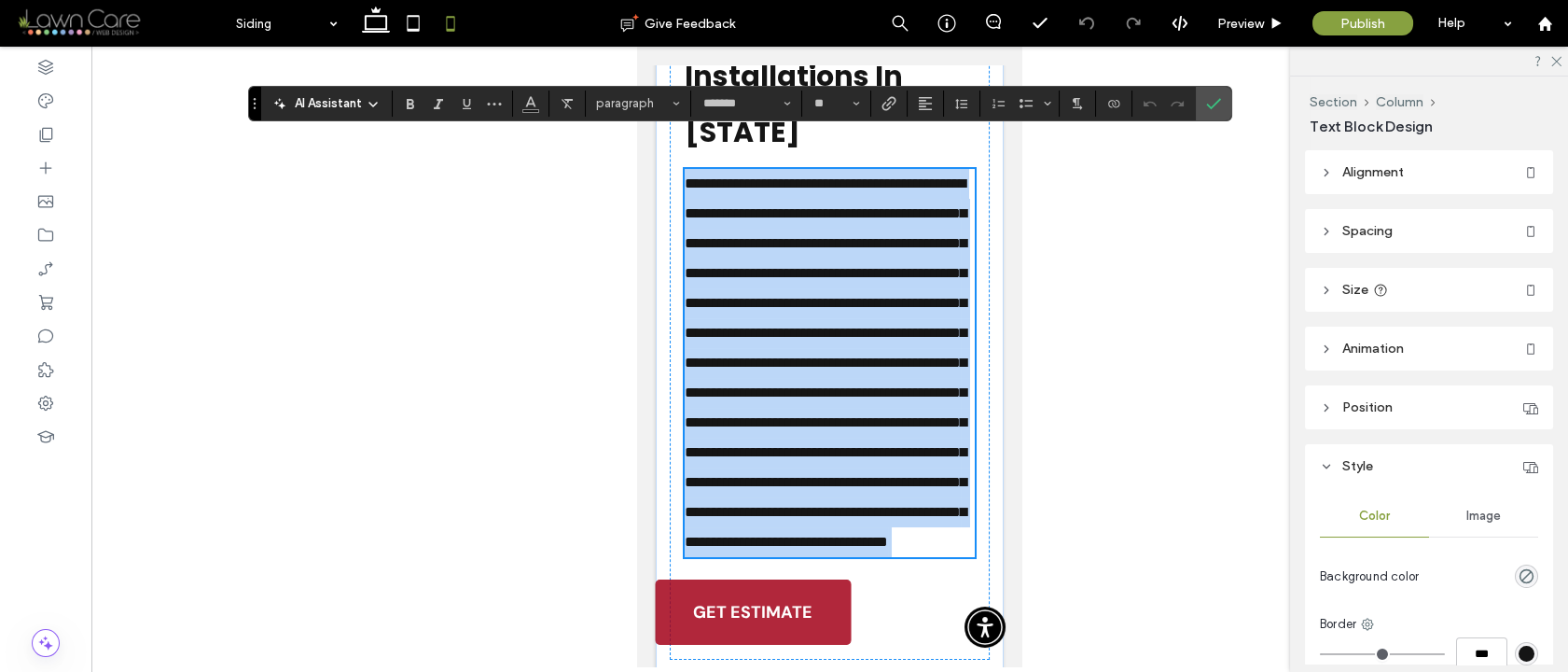 scroll, scrollTop: 402, scrollLeft: 0, axis: vertical 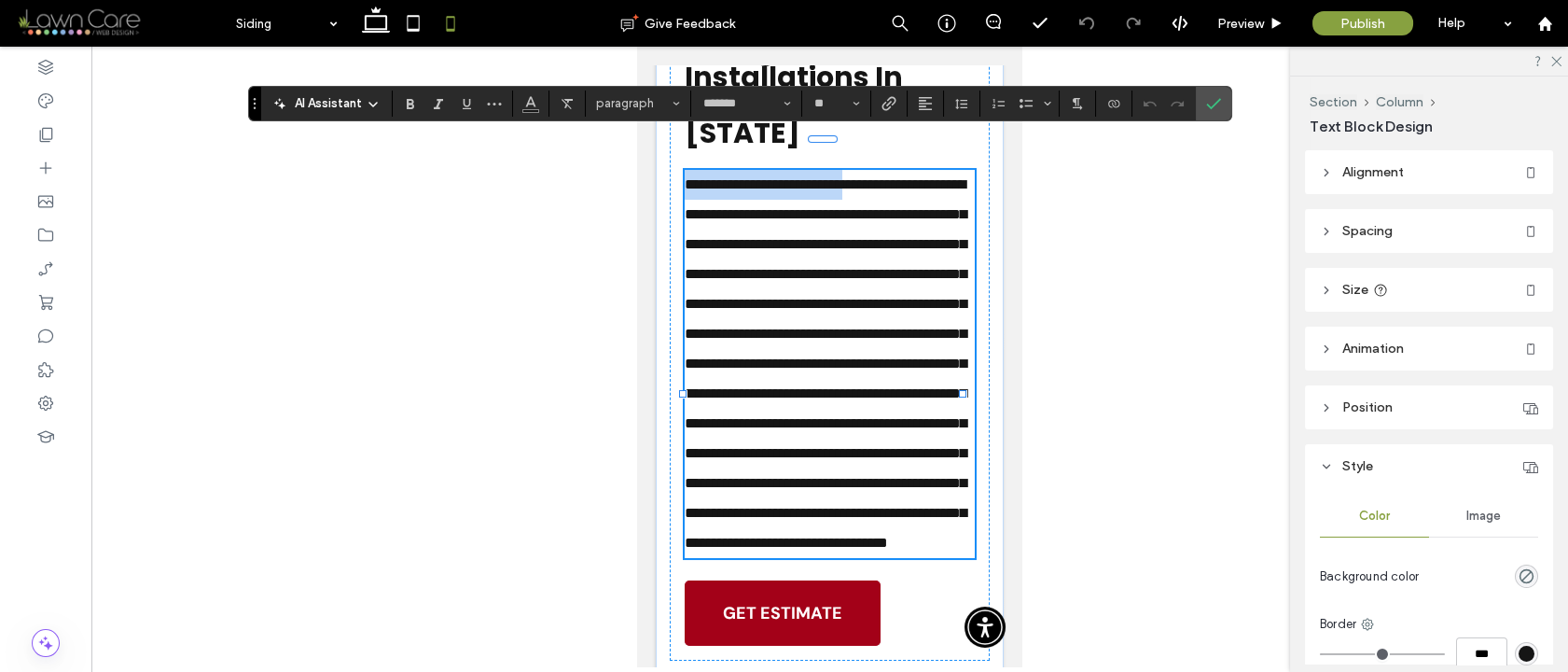 drag, startPoint x: 873, startPoint y: 148, endPoint x: 598, endPoint y: 145, distance: 275.01636 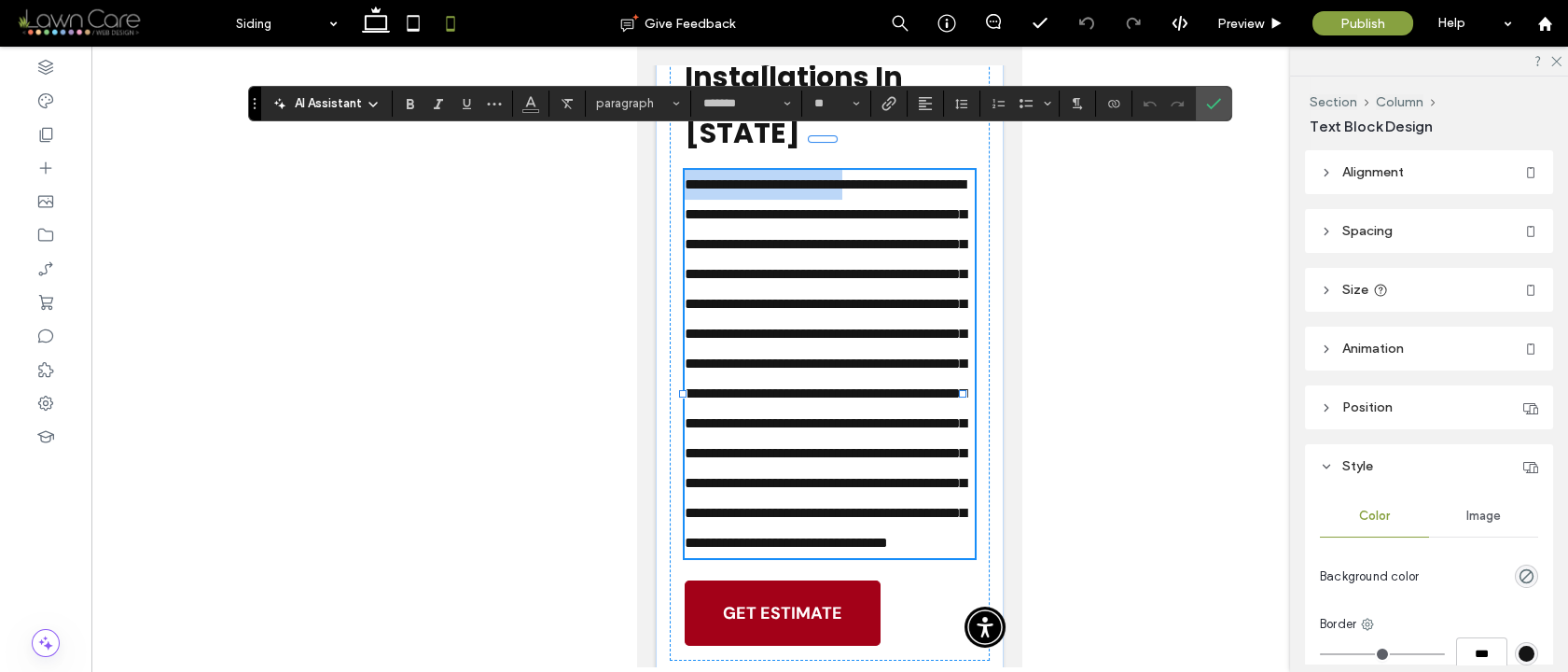 type 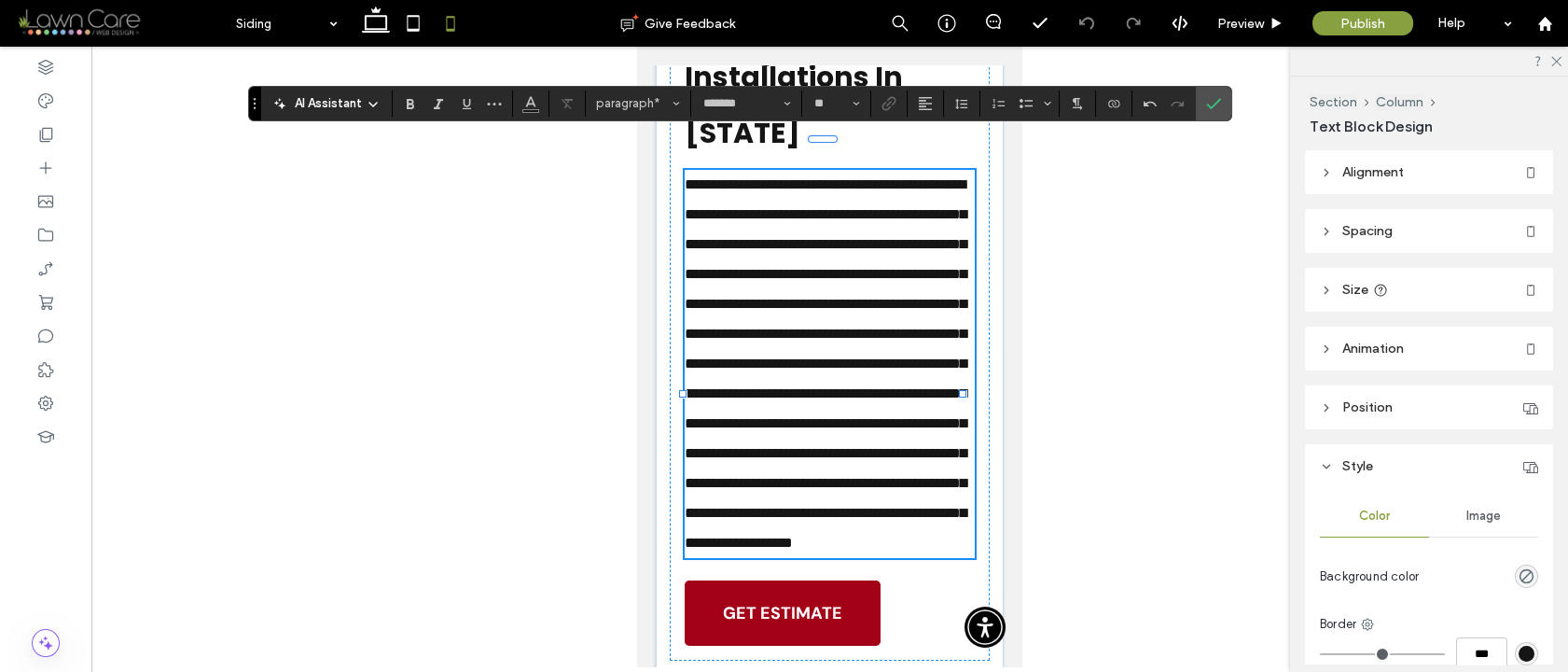 click on "**********" at bounding box center [826, 363] 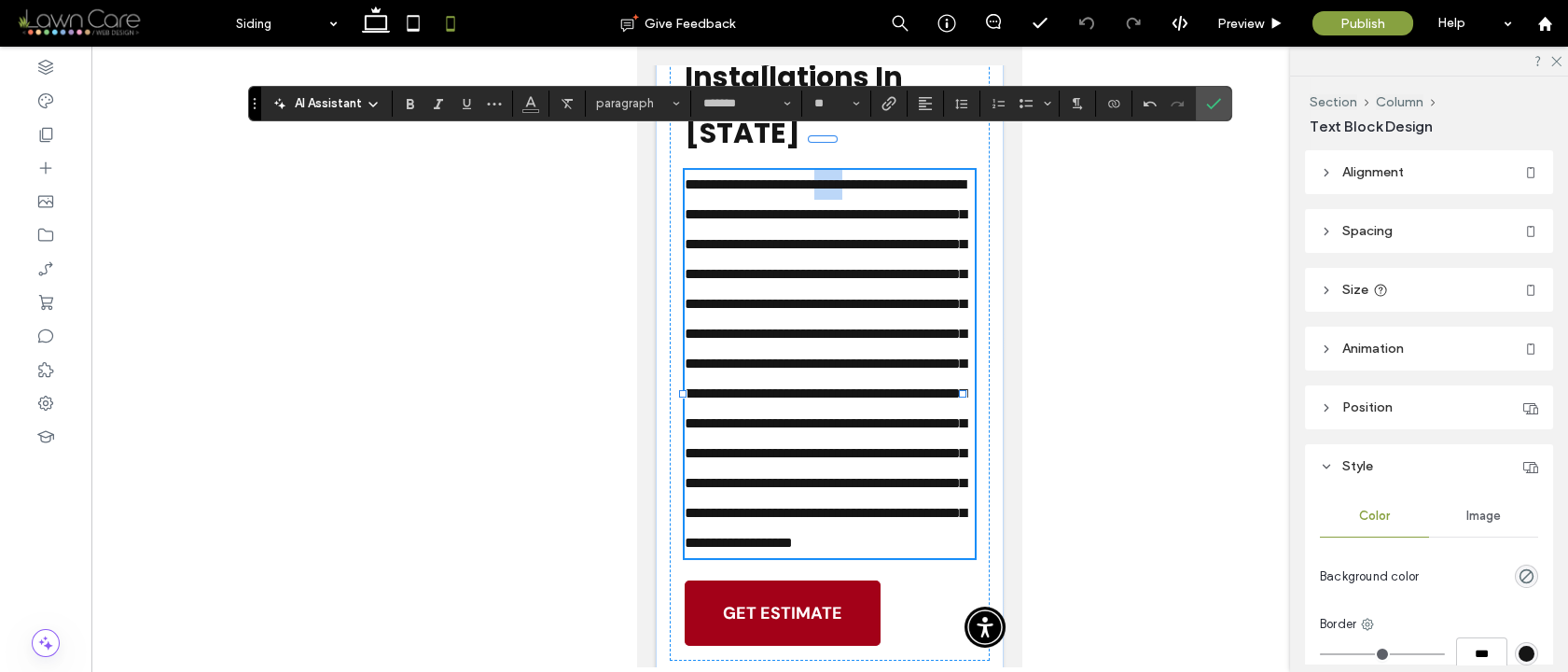 click on "**********" at bounding box center [826, 363] 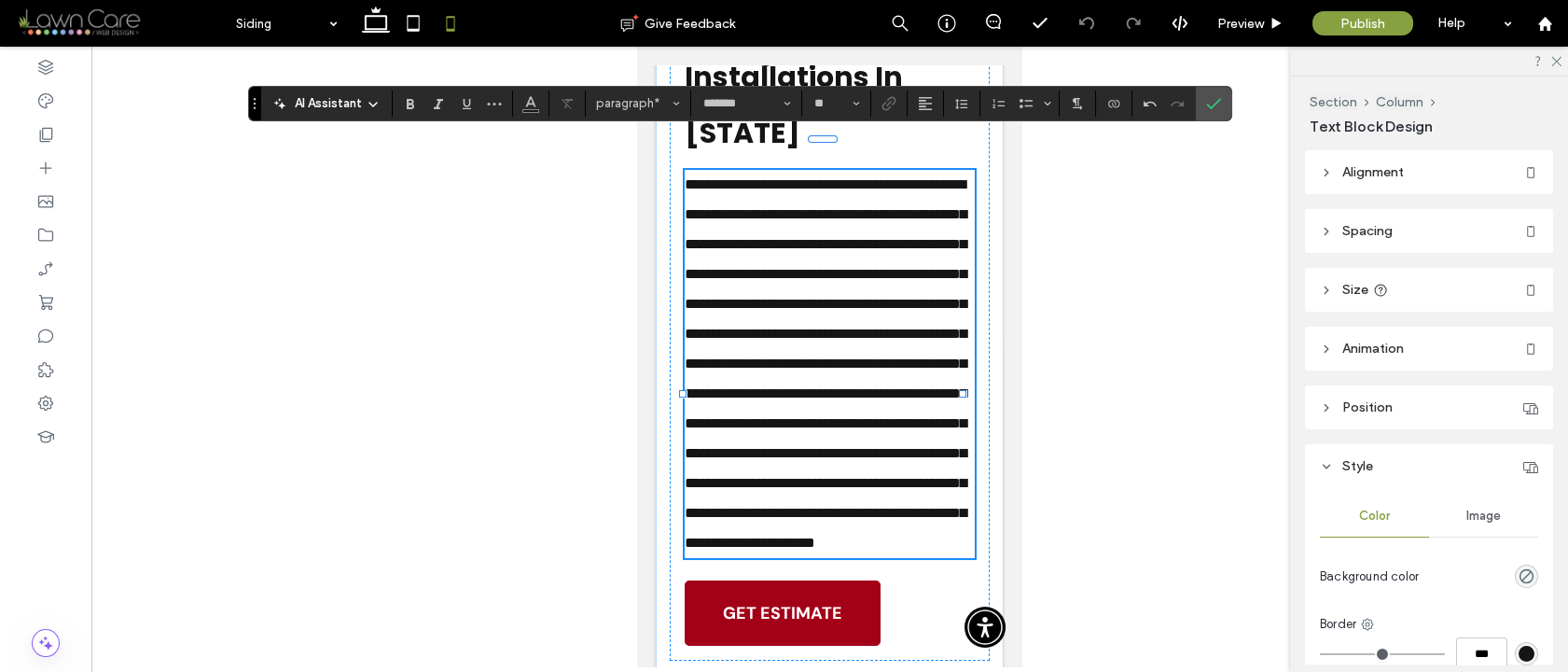 click on "**********" at bounding box center [826, 363] 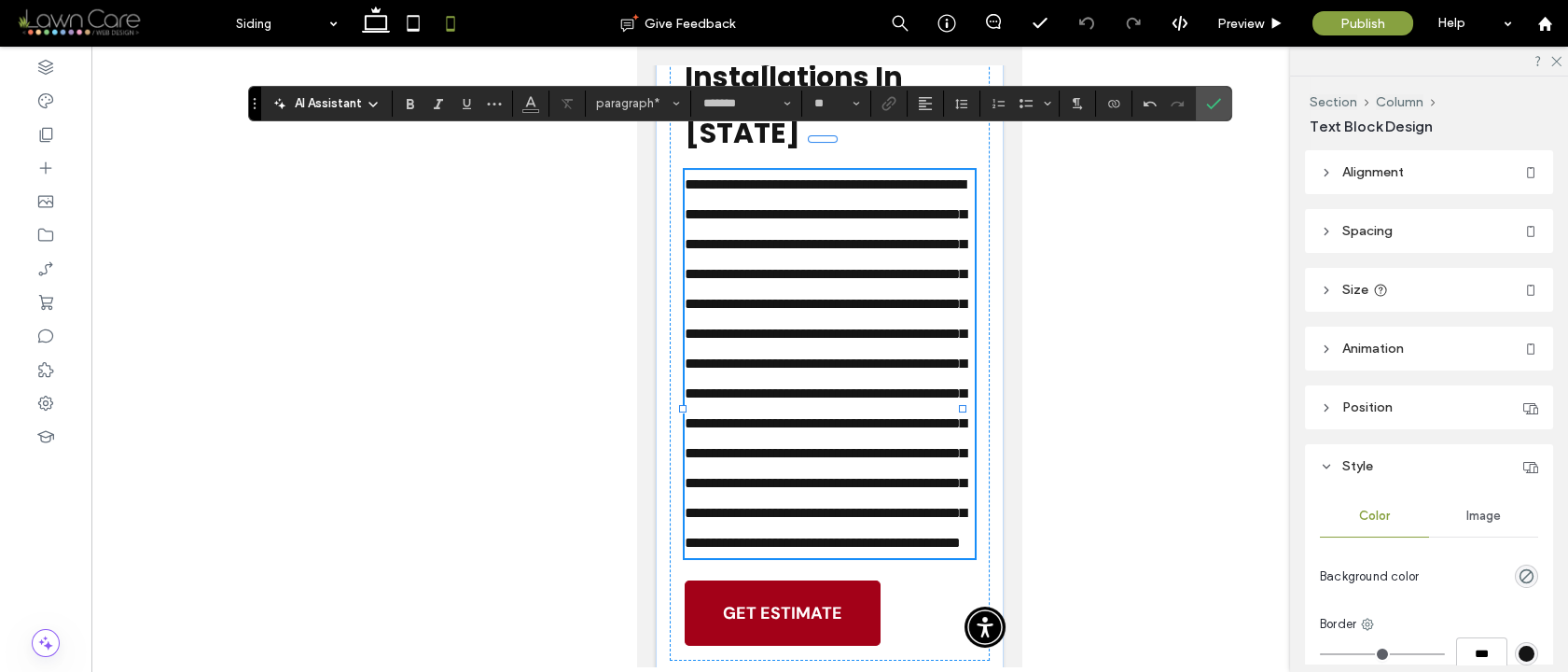 click on "**********" at bounding box center [826, 363] 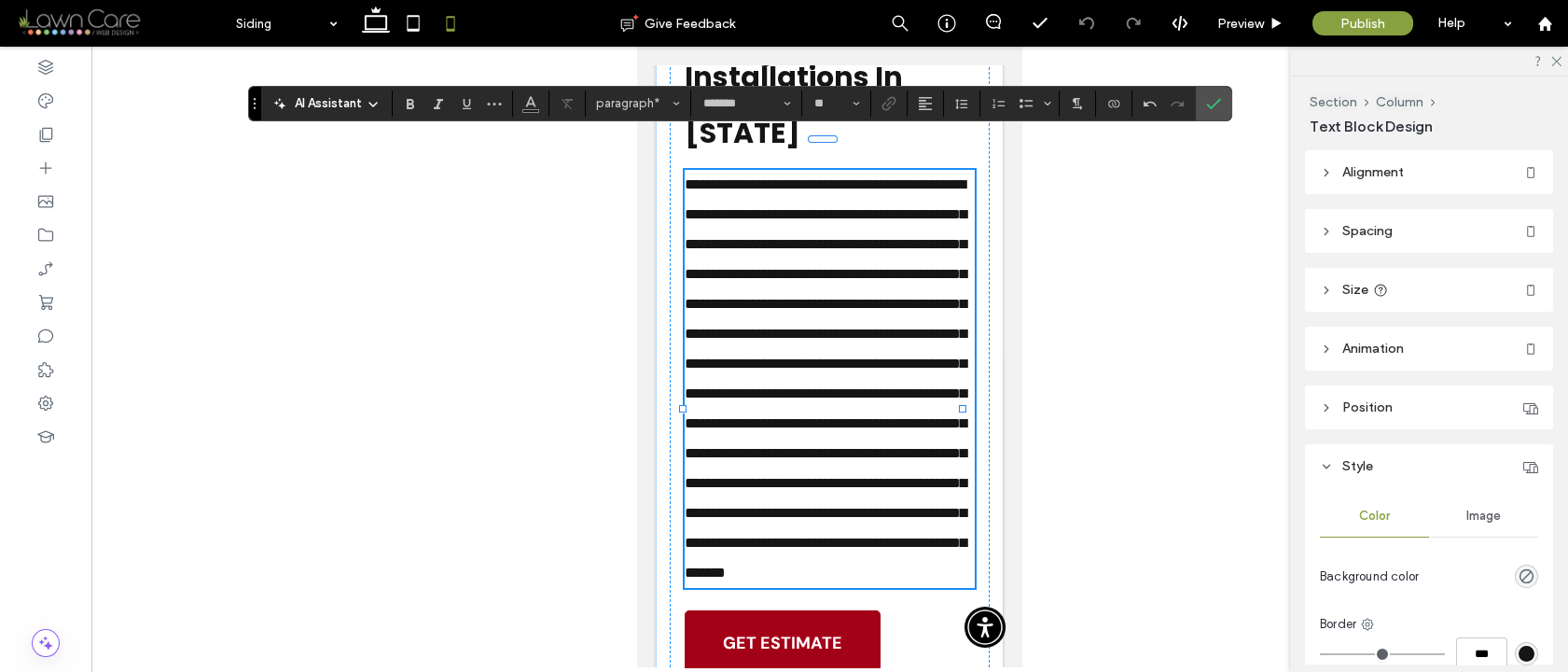 click on "**********" at bounding box center [826, 378] 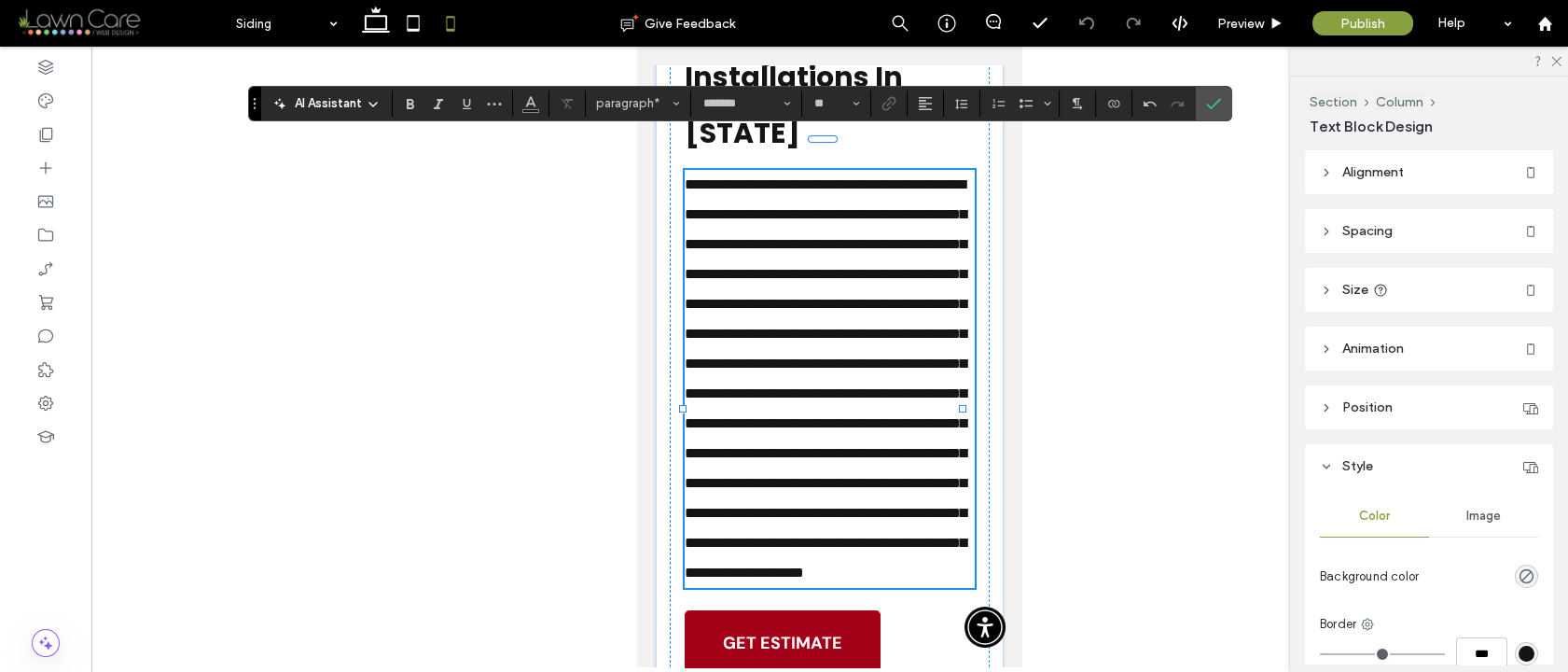 click on "**********" at bounding box center (826, 378) 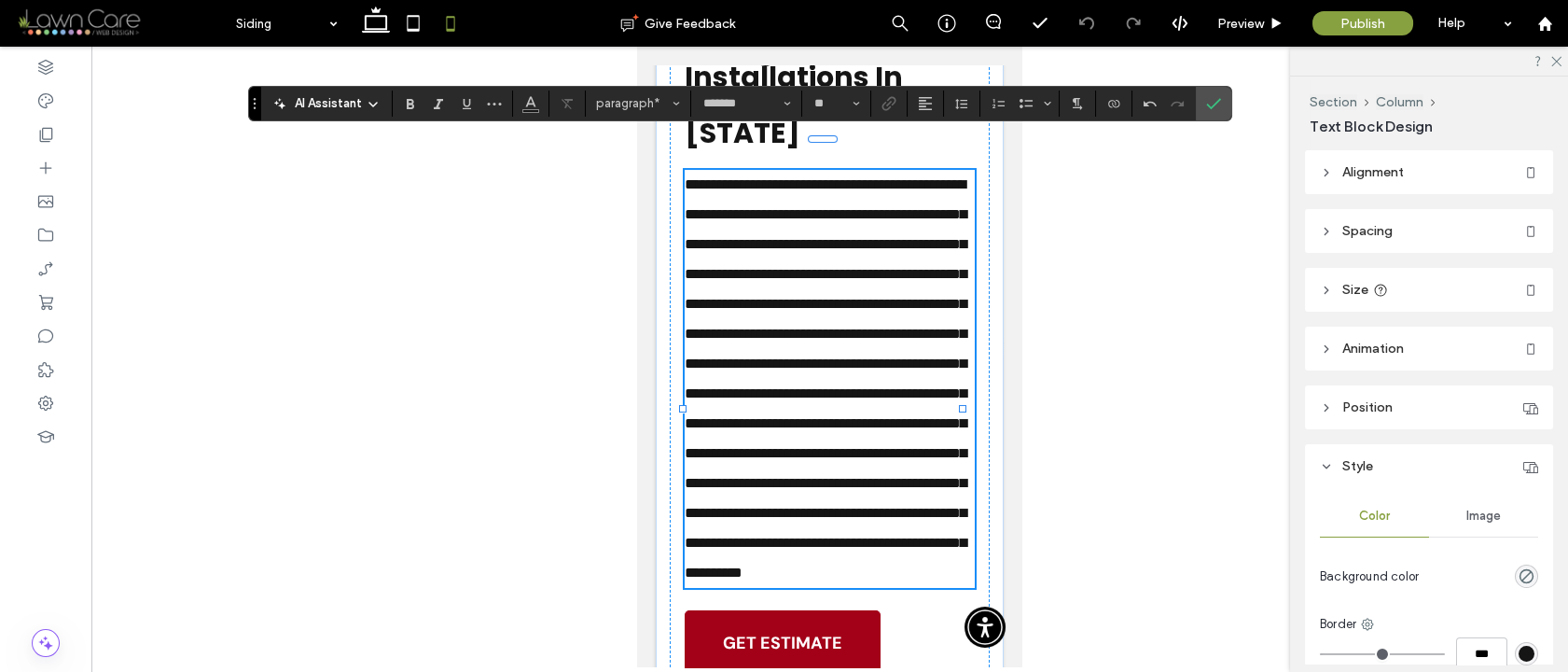 click on "**********" at bounding box center [826, 378] 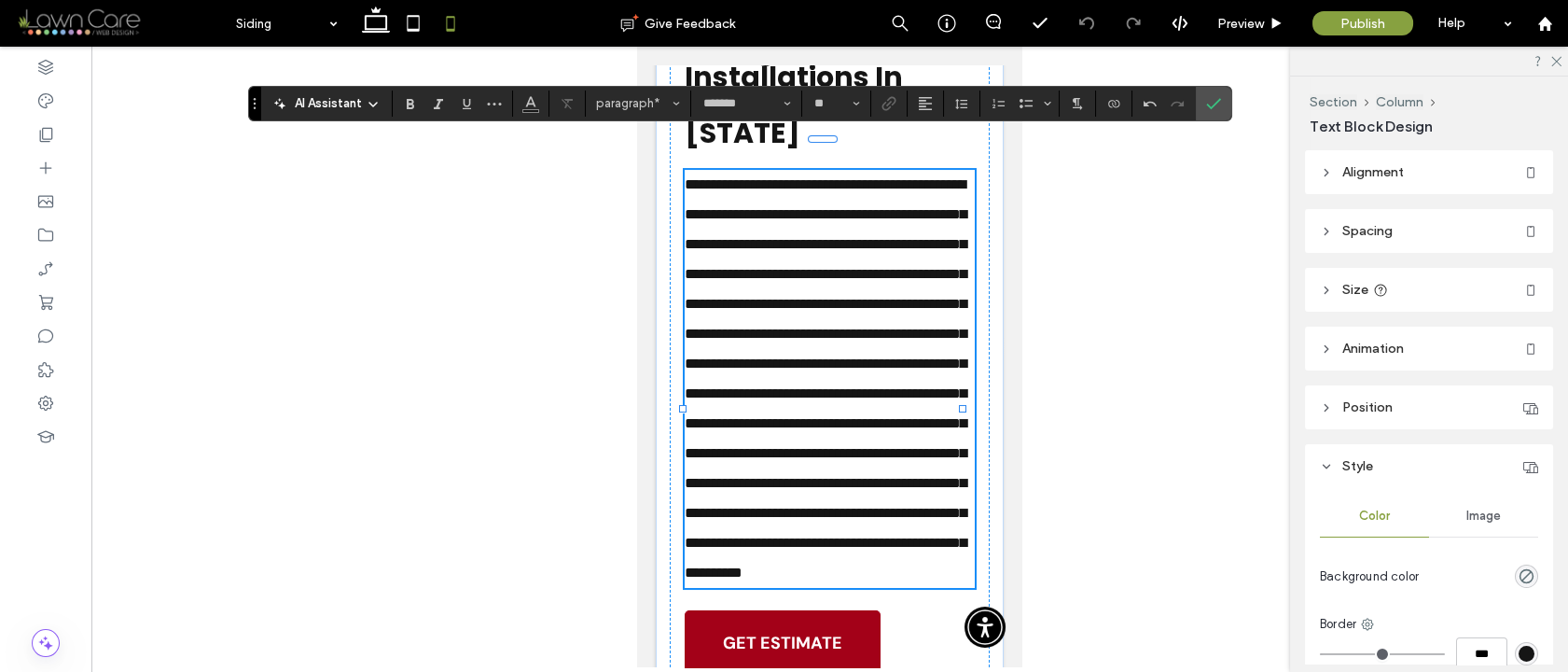 click on "**********" at bounding box center [826, 378] 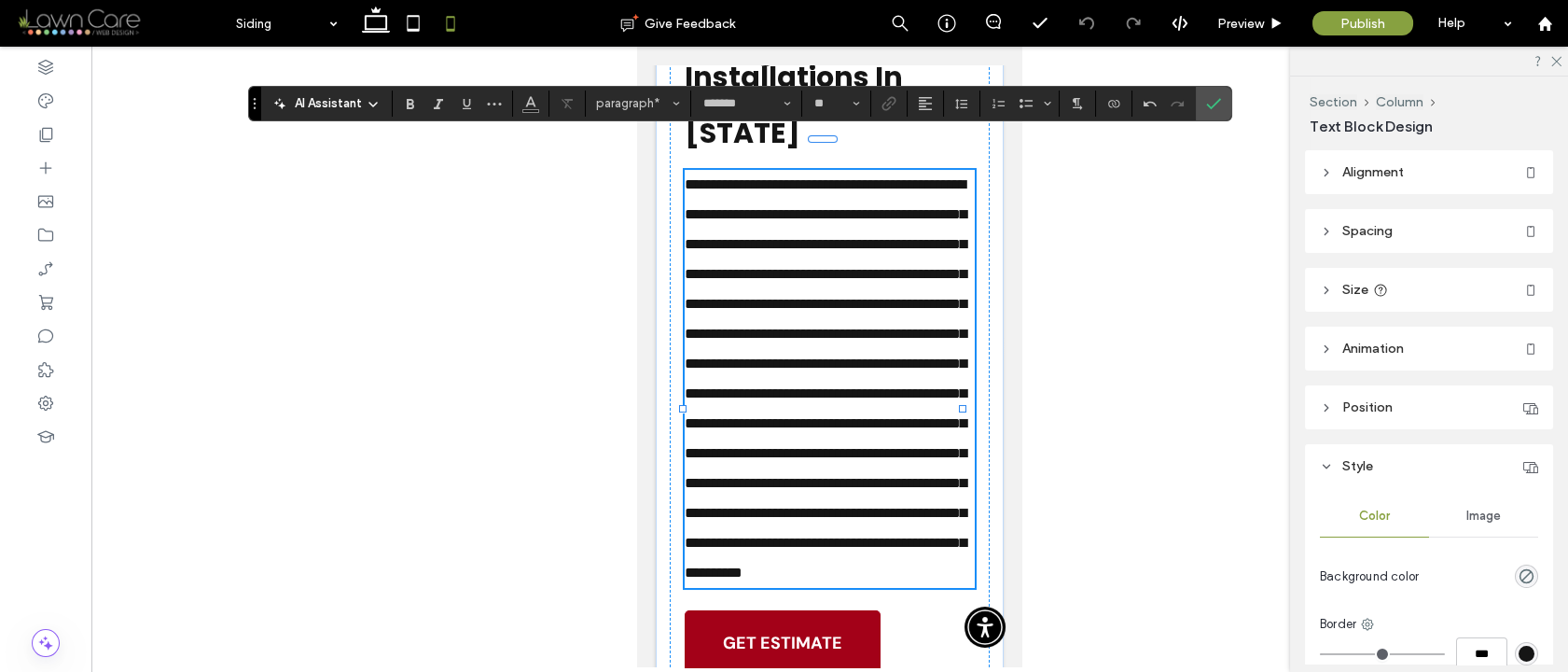 click on "**********" at bounding box center [826, 378] 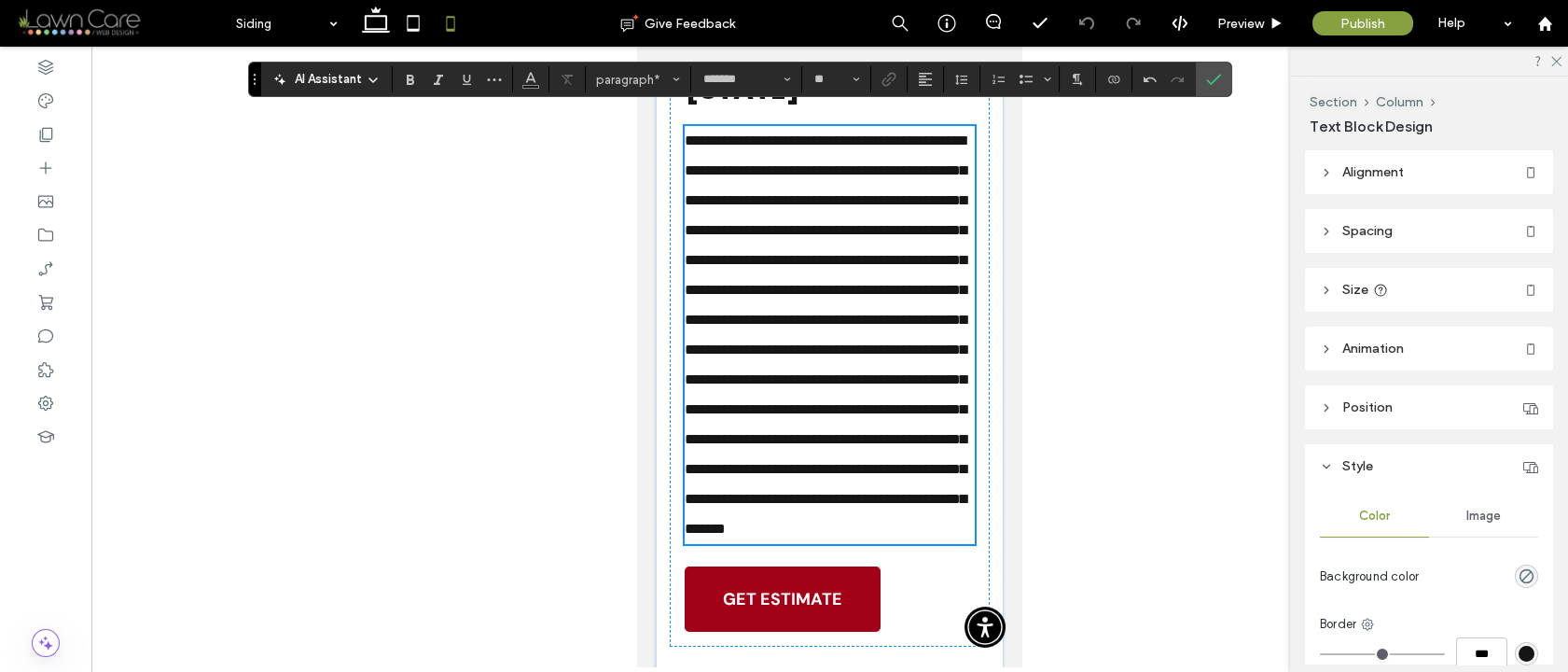 scroll, scrollTop: 449, scrollLeft: 0, axis: vertical 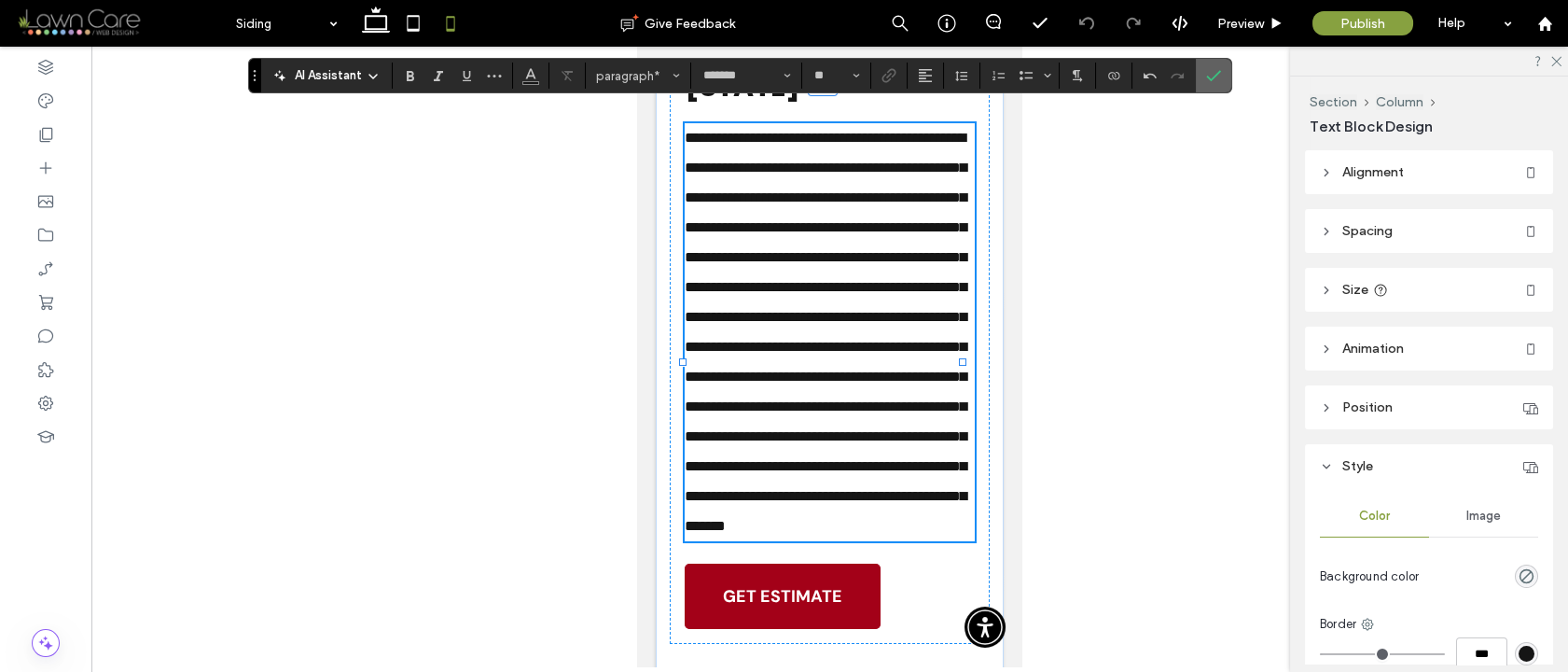 click 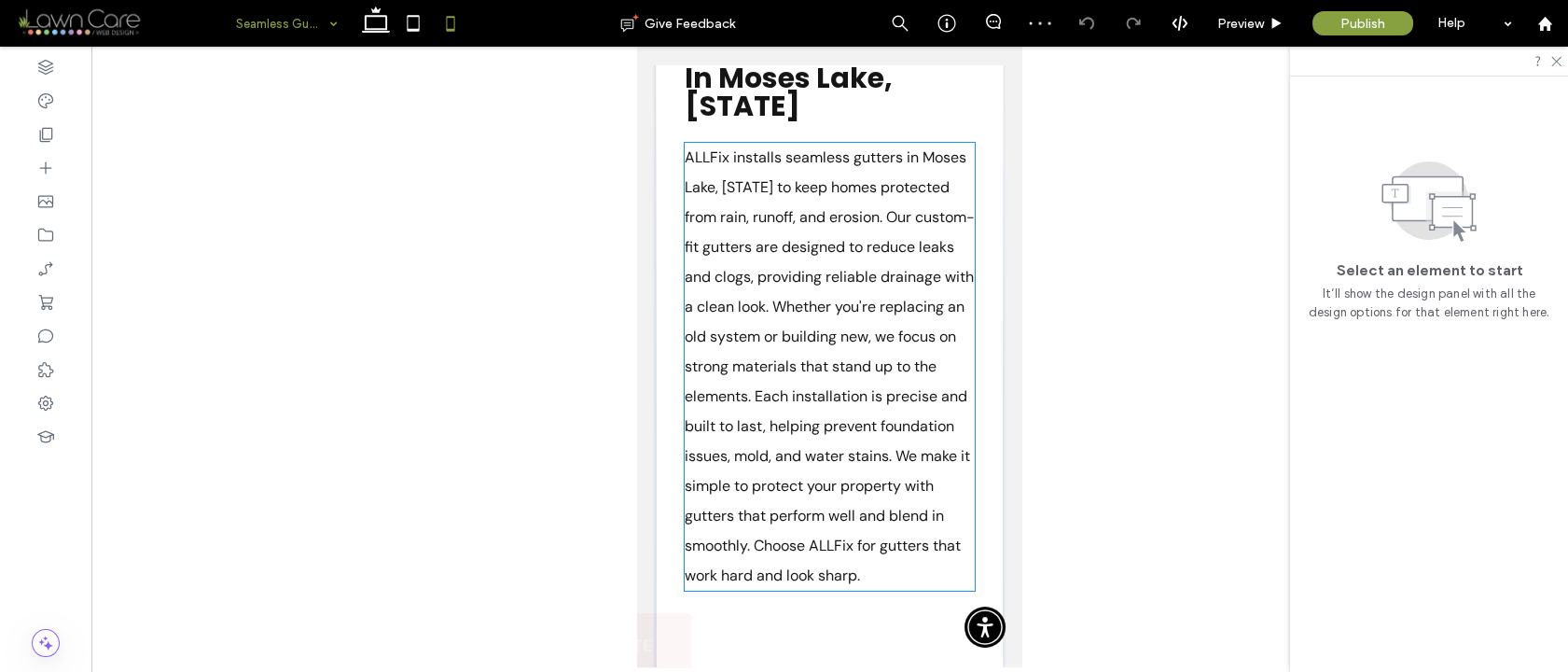 scroll, scrollTop: 402, scrollLeft: 0, axis: vertical 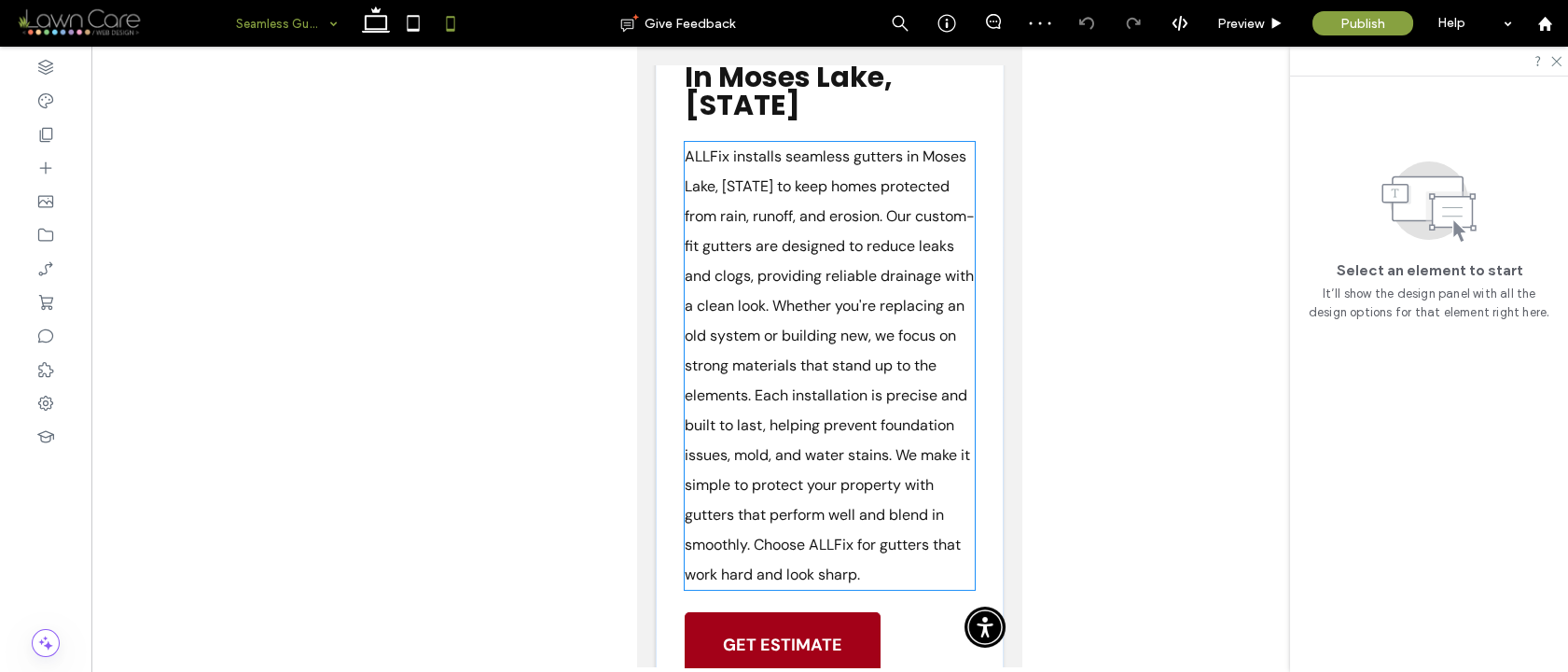 click on "ALLFix installs seamless gutters in Moses Lake, WA to keep homes protected from rain, runoff, and erosion. Our custom-fit gutters are designed to reduce leaks and clogs, providing reliable drainage with a clean look. Whether you're replacing an old system or building new, we focus on strong materials that stand up to the elements. Each installation is precise and built to last, helping prevent foundation issues, mold, and water stains. We make it simple to protect your property with gutters that perform well and blend in smoothly. Choose ALLFix for gutters that work hard and look sharp." at bounding box center [829, 365] 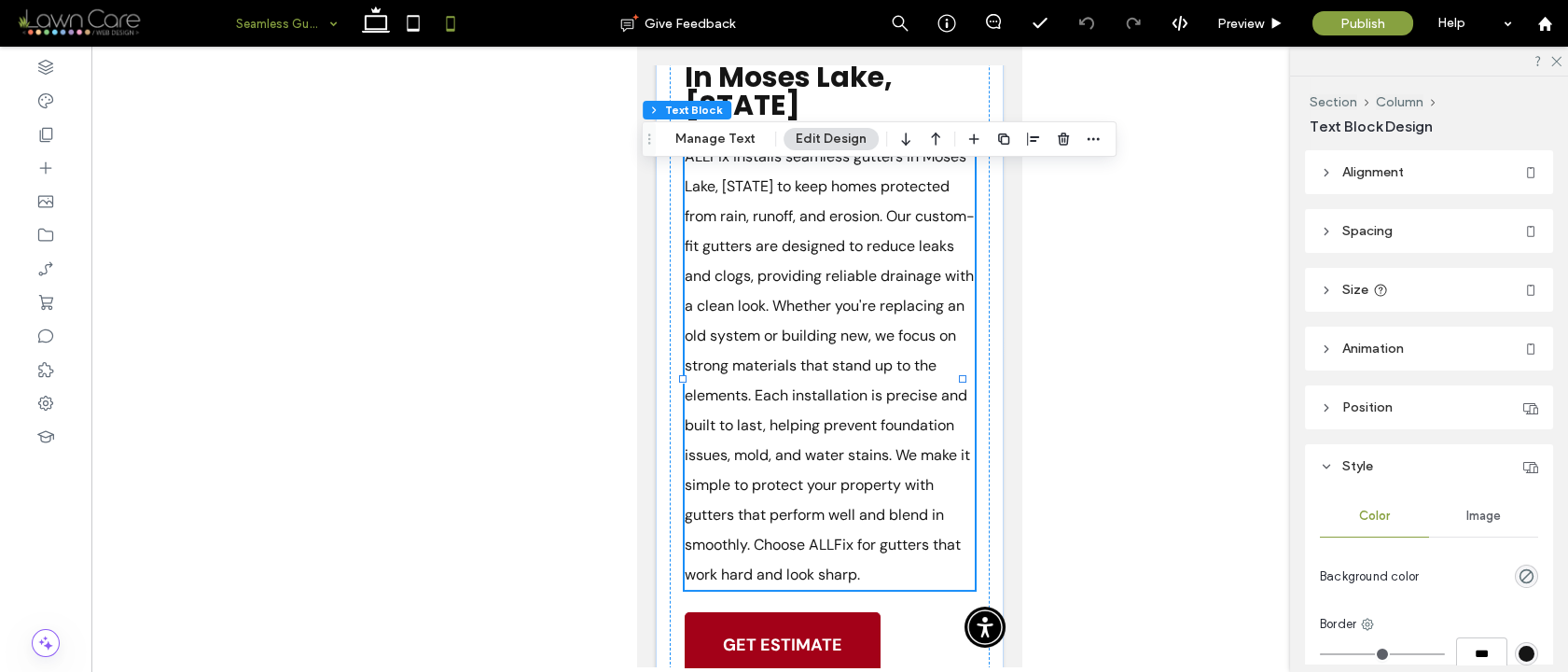 click on "ALLFix installs seamless gutters in Moses Lake, WA to keep homes protected from rain, runoff, and erosion. Our custom-fit gutters are designed to reduce leaks and clogs, providing reliable drainage with a clean look. Whether you're replacing an old system or building new, we focus on strong materials that stand up to the elements. Each installation is precise and built to last, helping prevent foundation issues, mold, and water stains. We make it simple to protect your property with gutters that perform well and blend in smoothly. Choose ALLFix for gutters that work hard and look sharp." at bounding box center (829, 365) 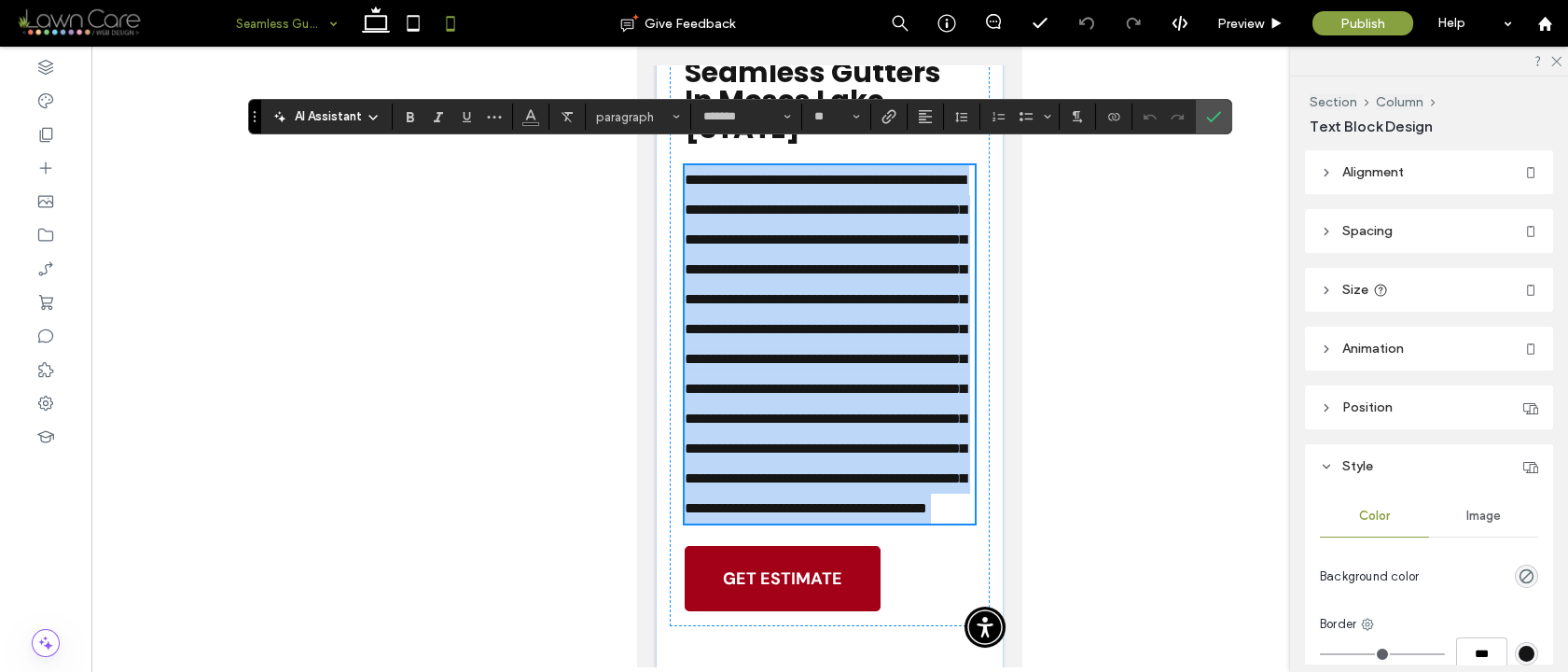 scroll, scrollTop: 375, scrollLeft: 0, axis: vertical 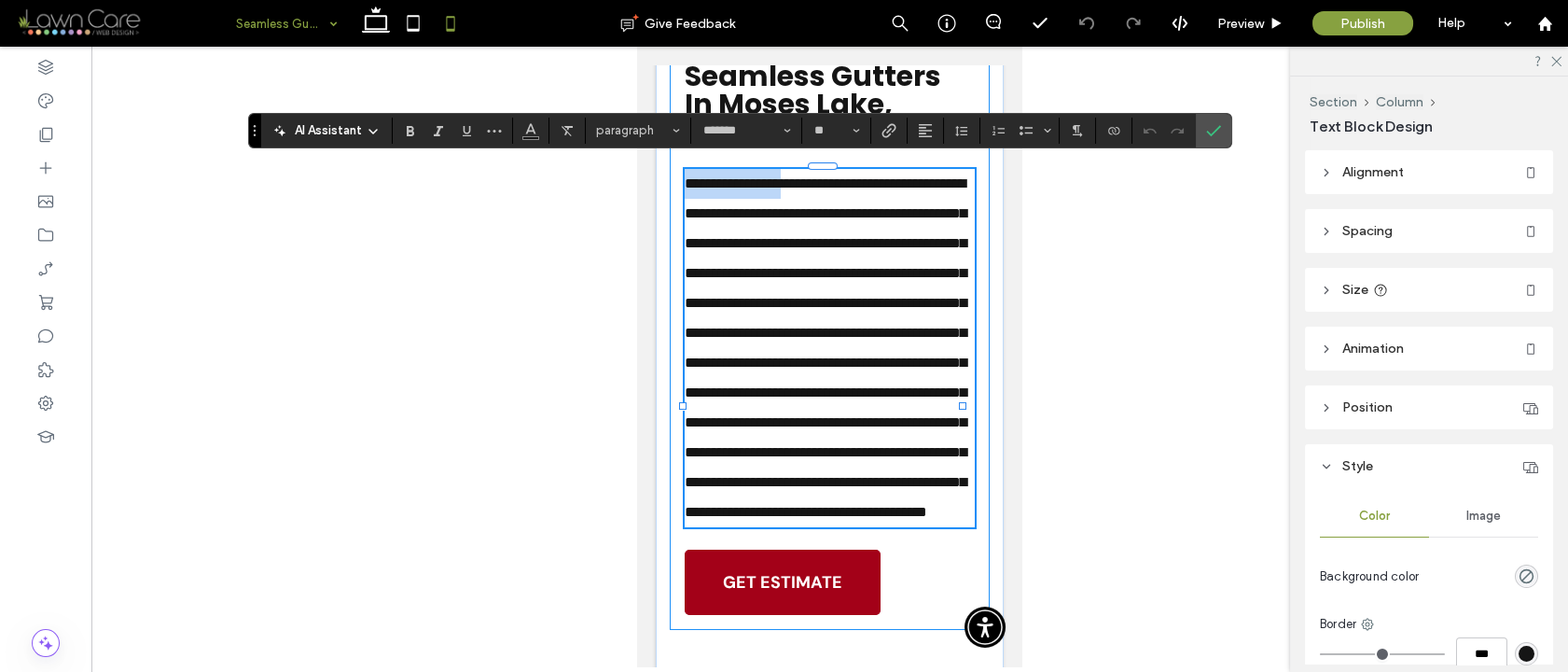 drag, startPoint x: 790, startPoint y: 171, endPoint x: 671, endPoint y: 174, distance: 119.03781 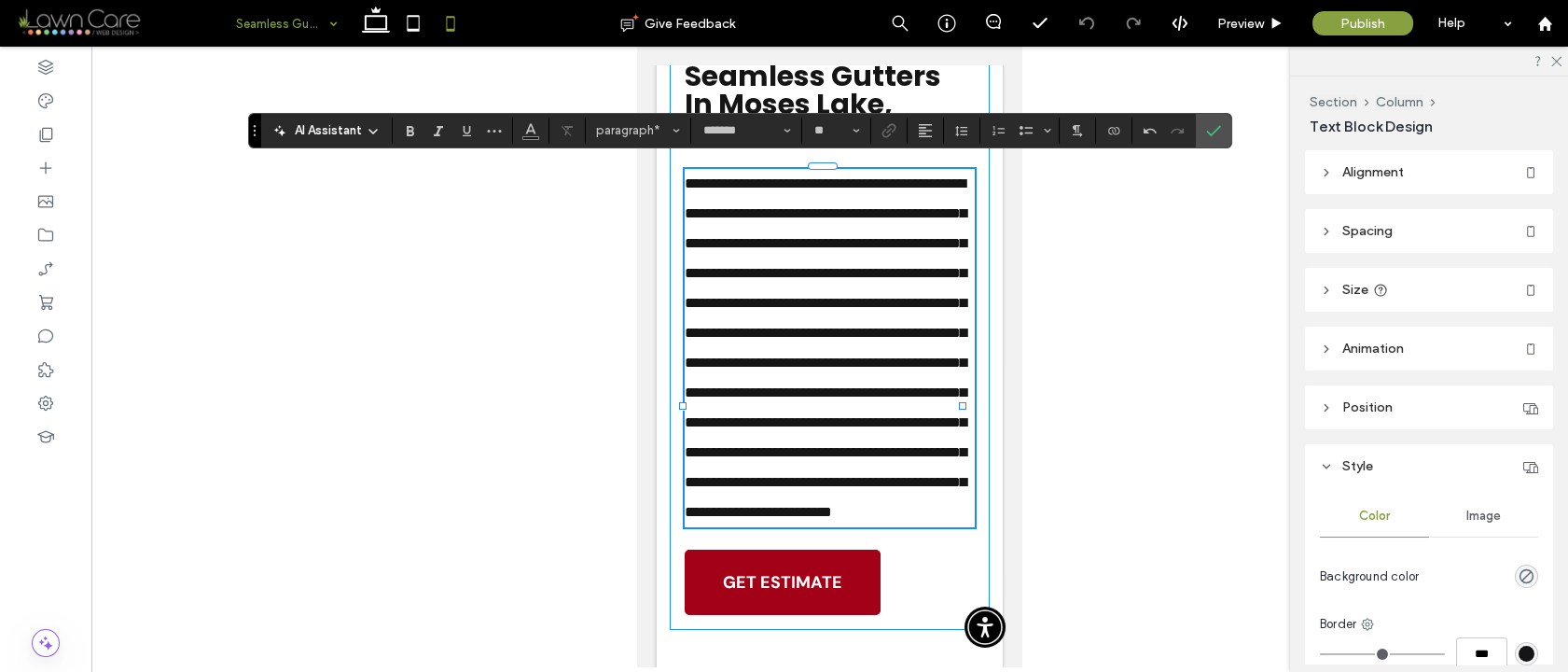type 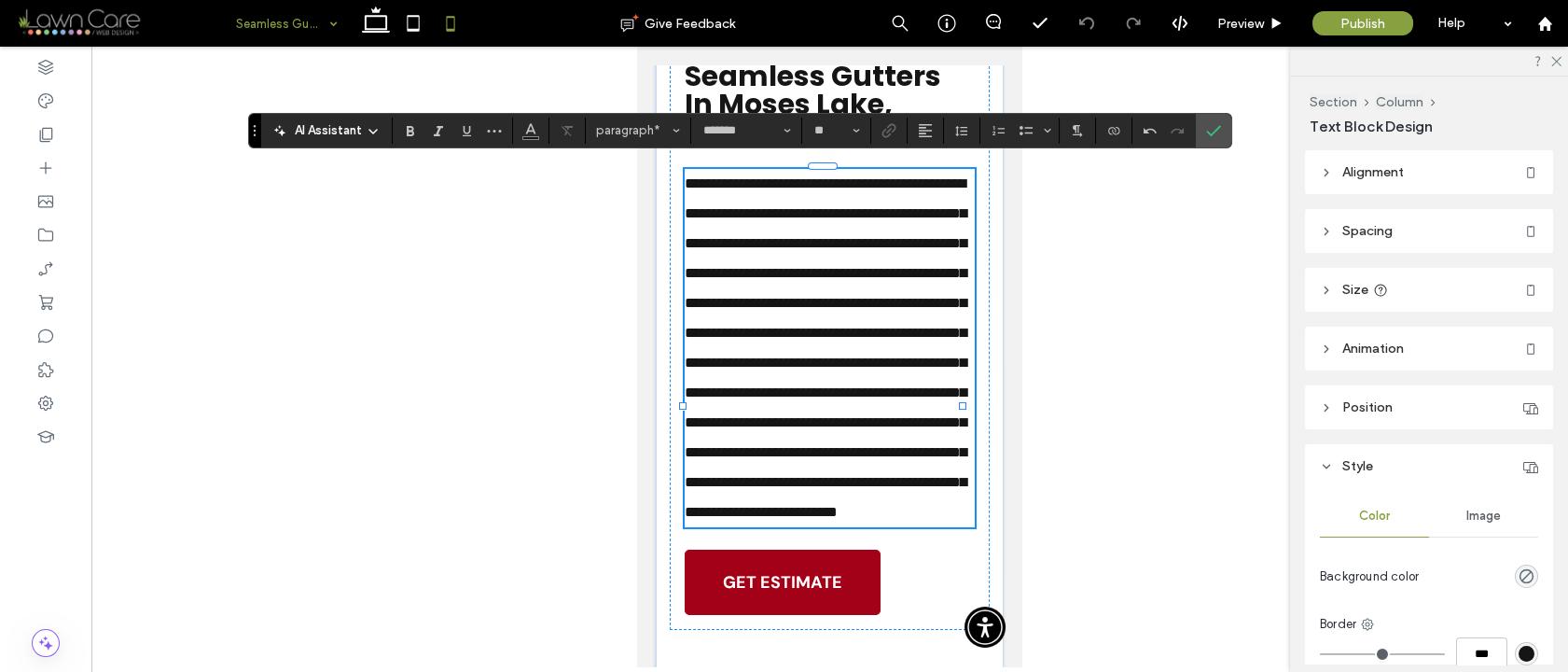 click on "**********" at bounding box center (826, 347) 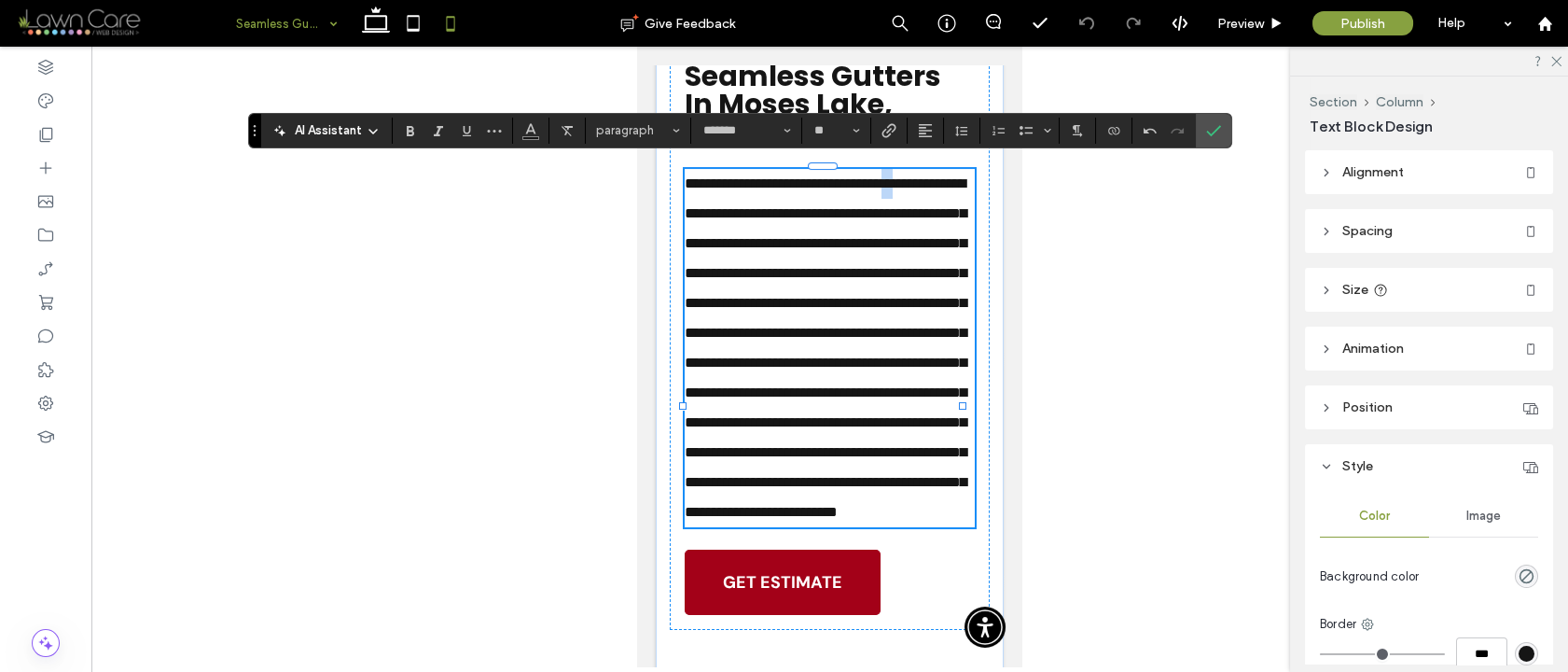 click on "**********" at bounding box center (826, 347) 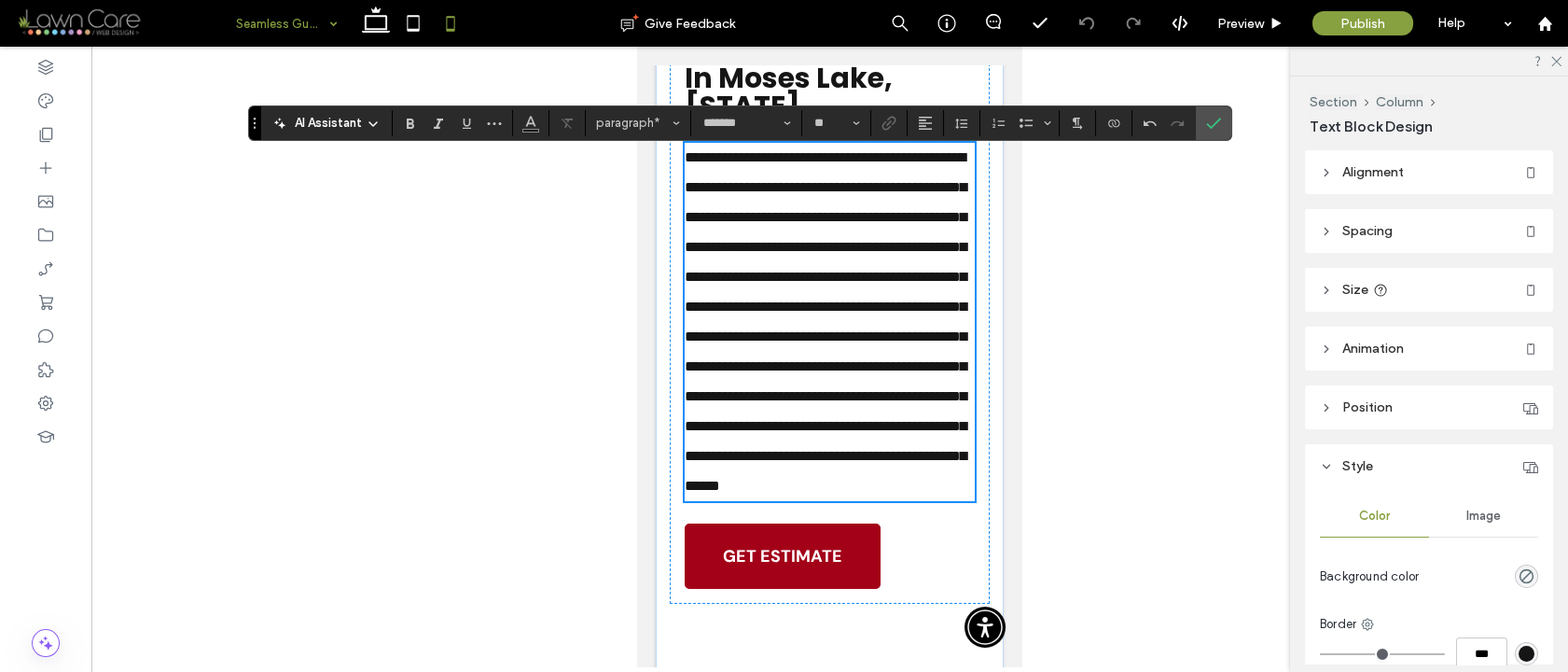 scroll, scrollTop: 411, scrollLeft: 0, axis: vertical 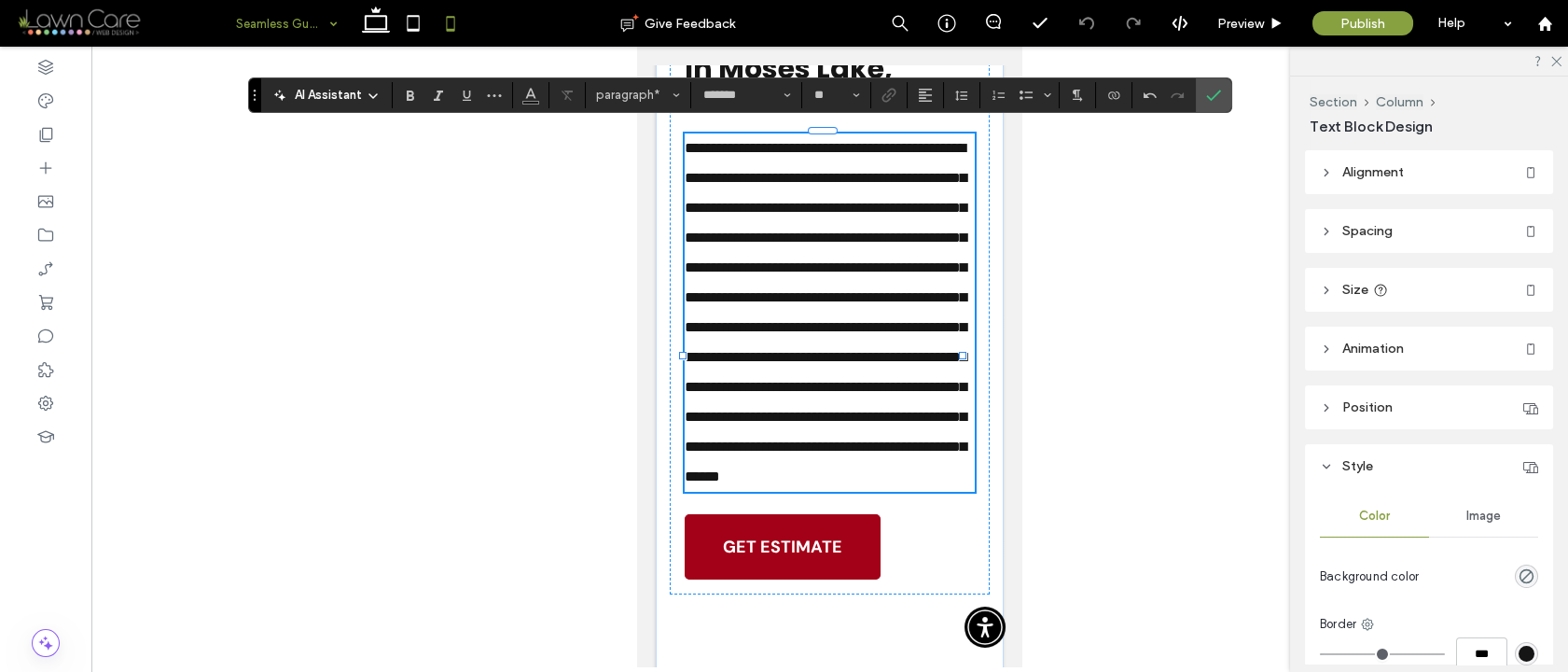 click on "**********" at bounding box center [826, 312] 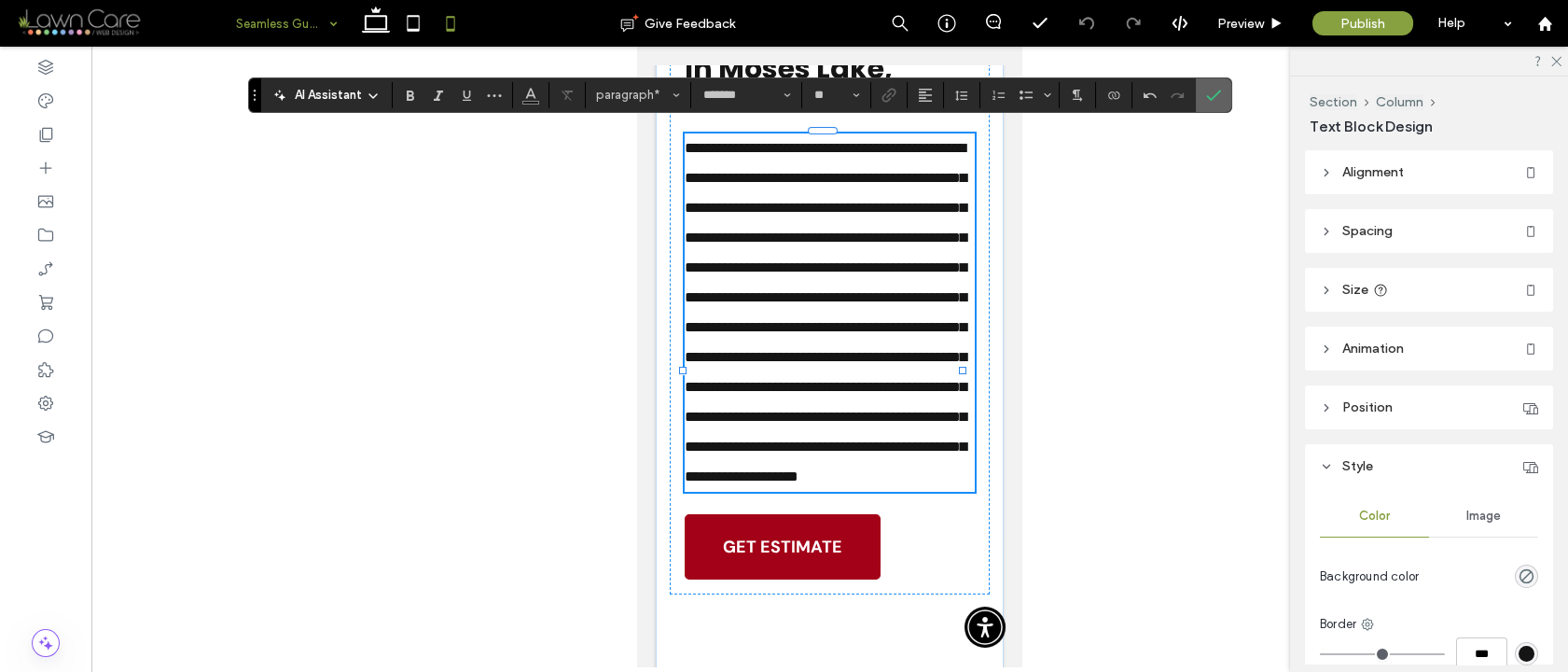 click 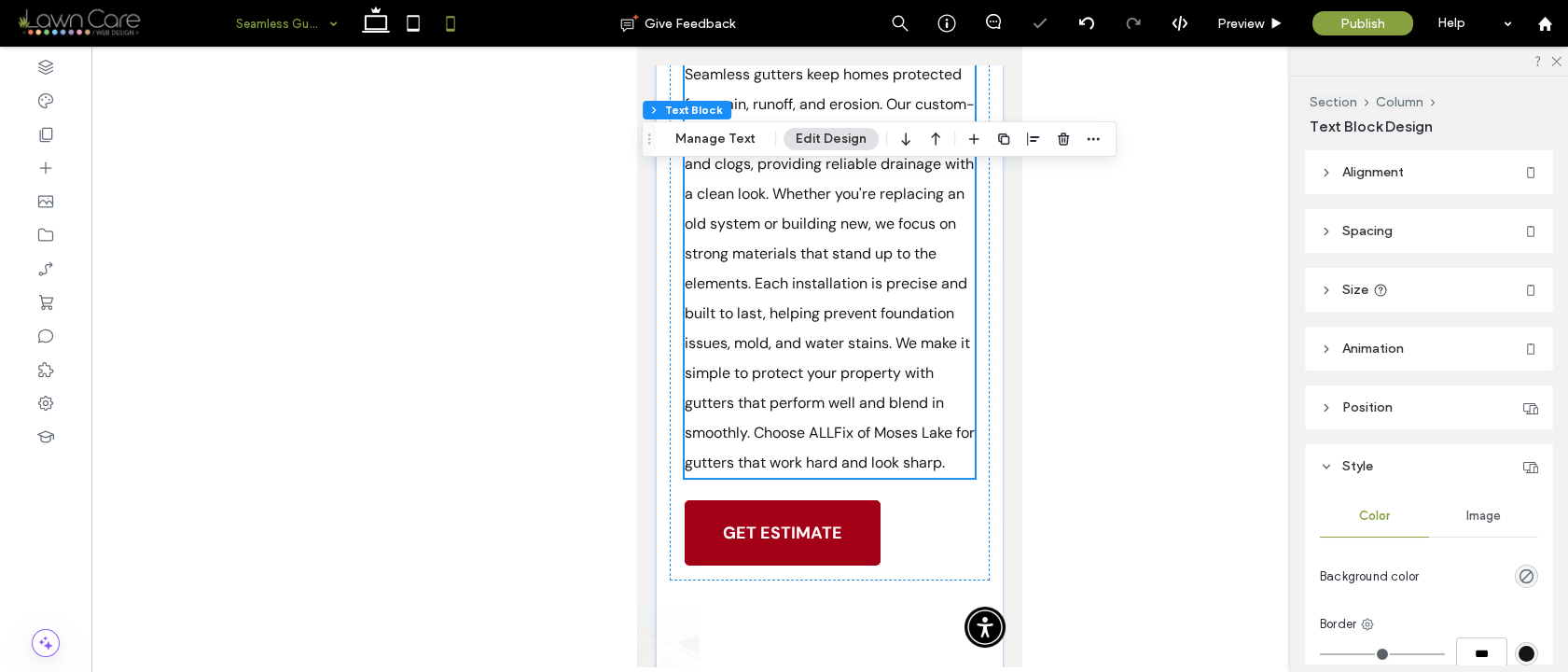 scroll, scrollTop: 532, scrollLeft: 0, axis: vertical 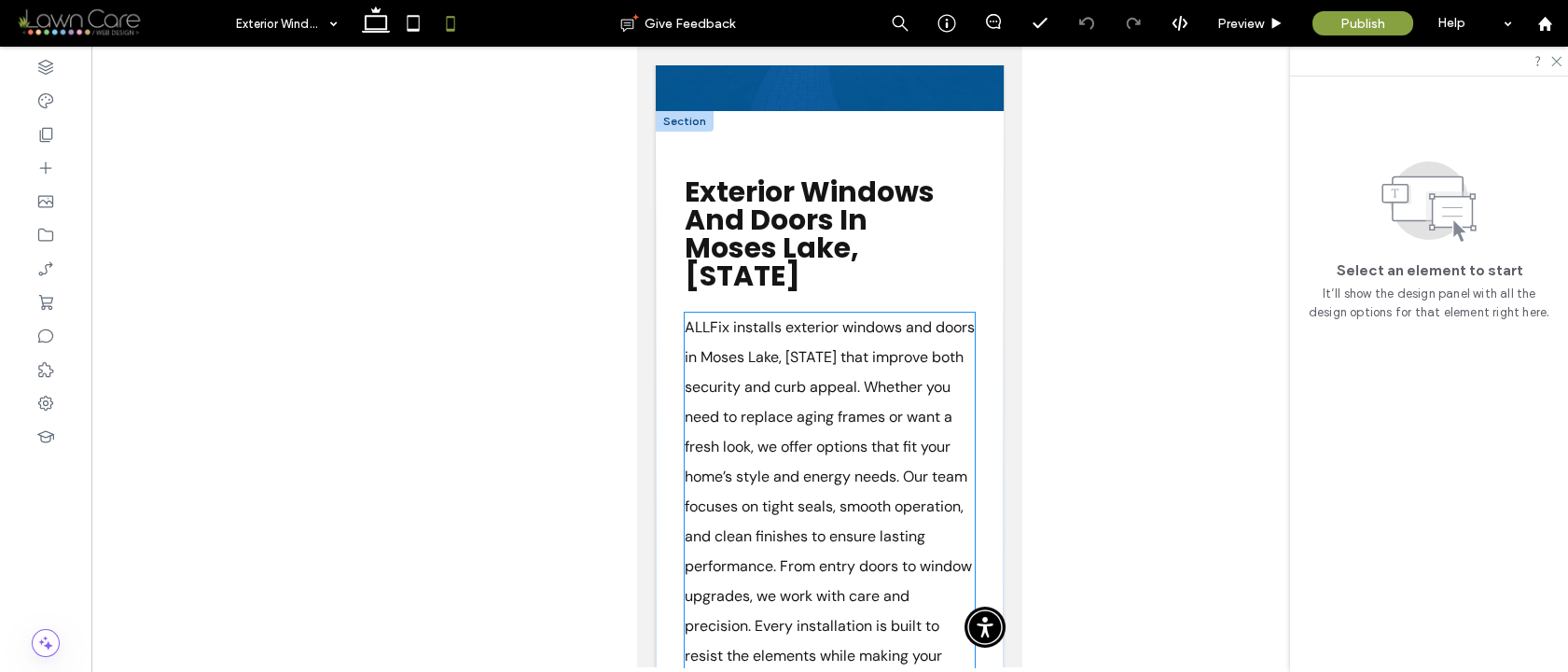 click on "ALLFix installs exterior windows and doors in Moses Lake, WA that improve both security and curb appeal. Whether you need to replace aging frames or want a fresh look, we offer options that fit your home’s style and energy needs. Our team focuses on tight seals, smooth operation, and clean finishes to ensure lasting performance. From entry doors to window upgrades, we work with care and precision. Every installation is built to resist the elements while making your home look more inviting. With ALLFix, you get dependable upgrades that enhance function and appearance from the outside in. Receive a free no-obligation today." at bounding box center [829, 551] 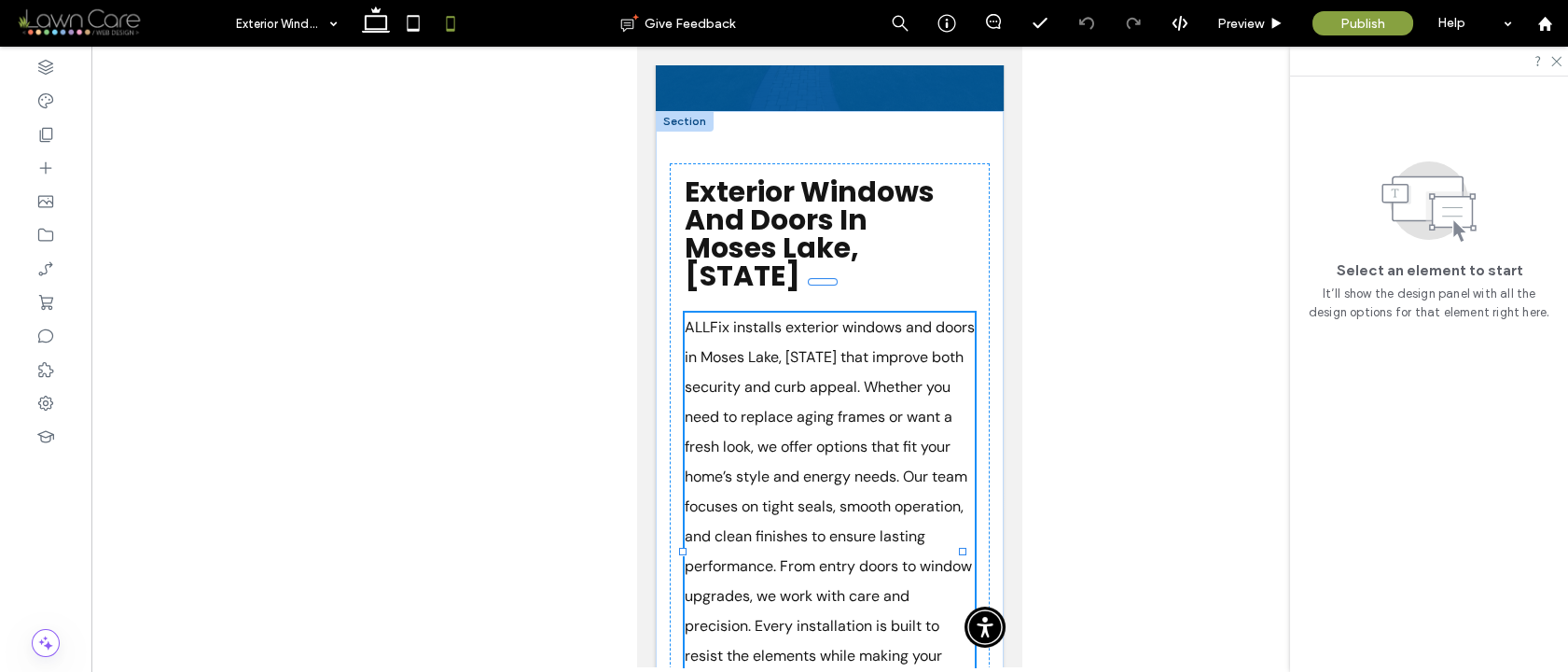 click on "ALLFix installs exterior windows and doors in Moses Lake, WA that improve both security and curb appeal. Whether you need to replace aging frames or want a fresh look, we offer options that fit your home’s style and energy needs. Our team focuses on tight seals, smooth operation, and clean finishes to ensure lasting performance. From entry doors to window upgrades, we work with care and precision. Every installation is built to resist the elements while making your home look more inviting. With ALLFix, you get dependable upgrades that enhance function and appearance from the outside in. Receive a free no-obligation today." at bounding box center (829, 552) 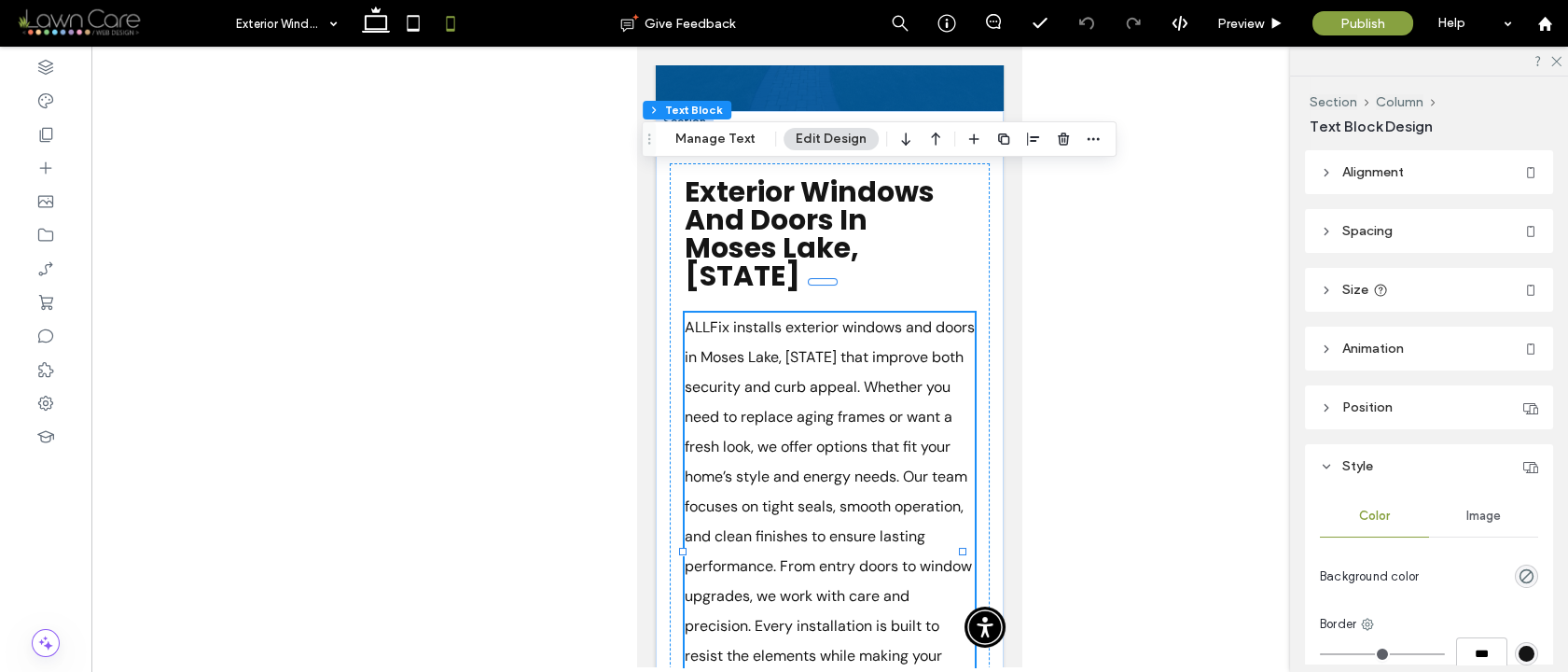 type on "*******" 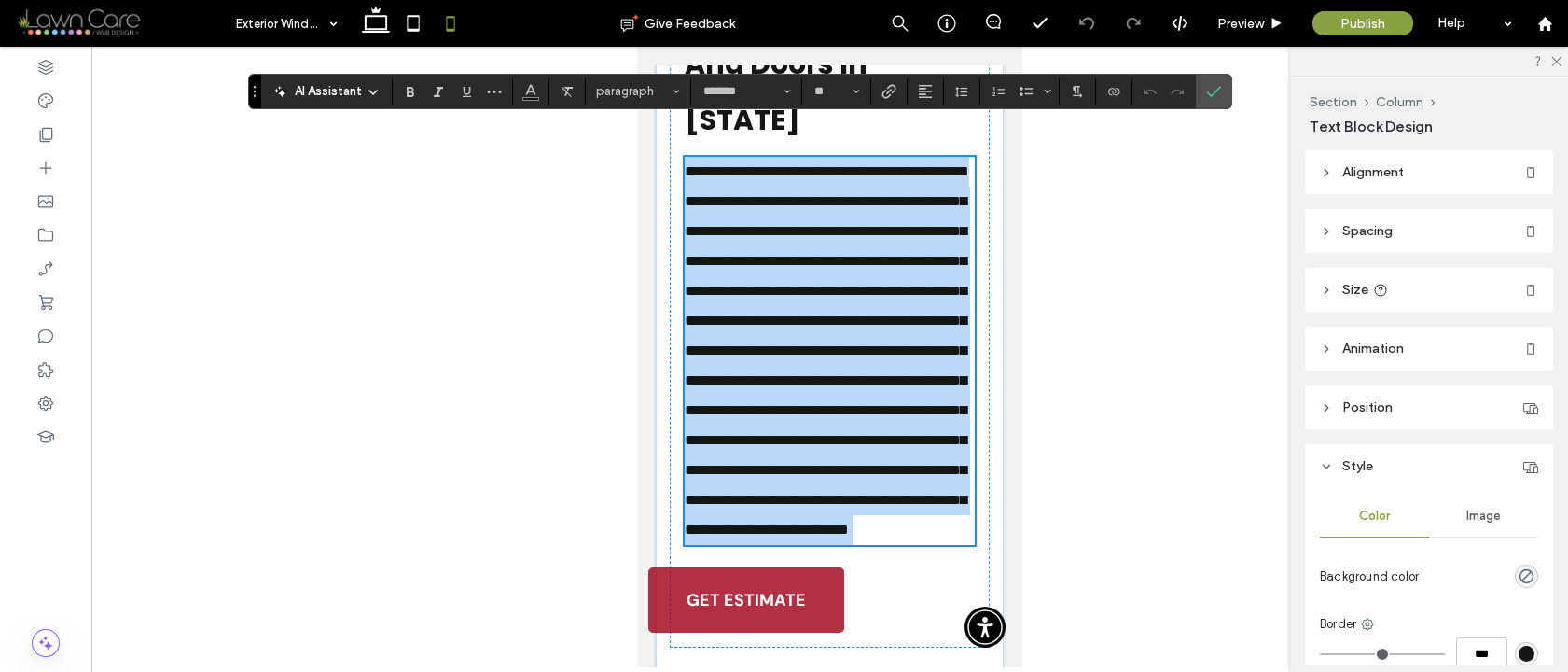 scroll, scrollTop: 448, scrollLeft: 0, axis: vertical 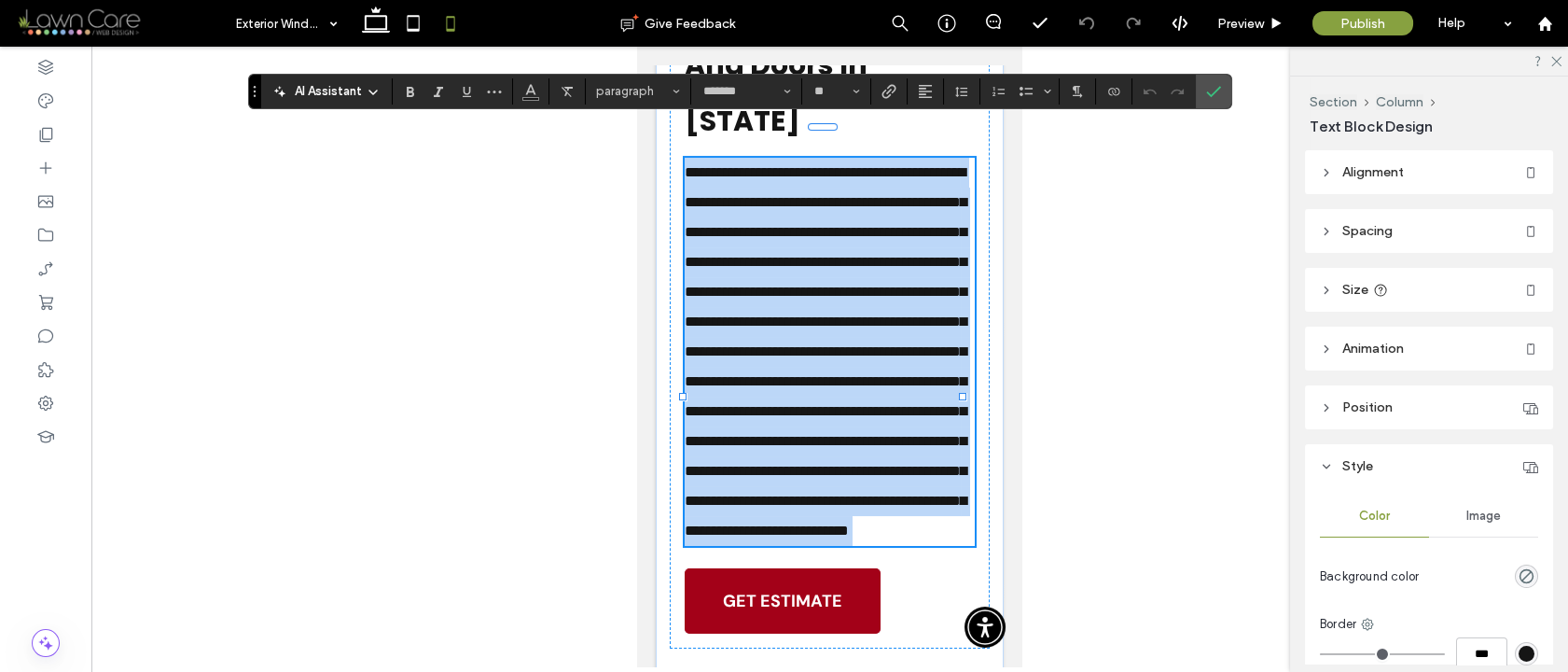 click on "**********" at bounding box center [826, 351] 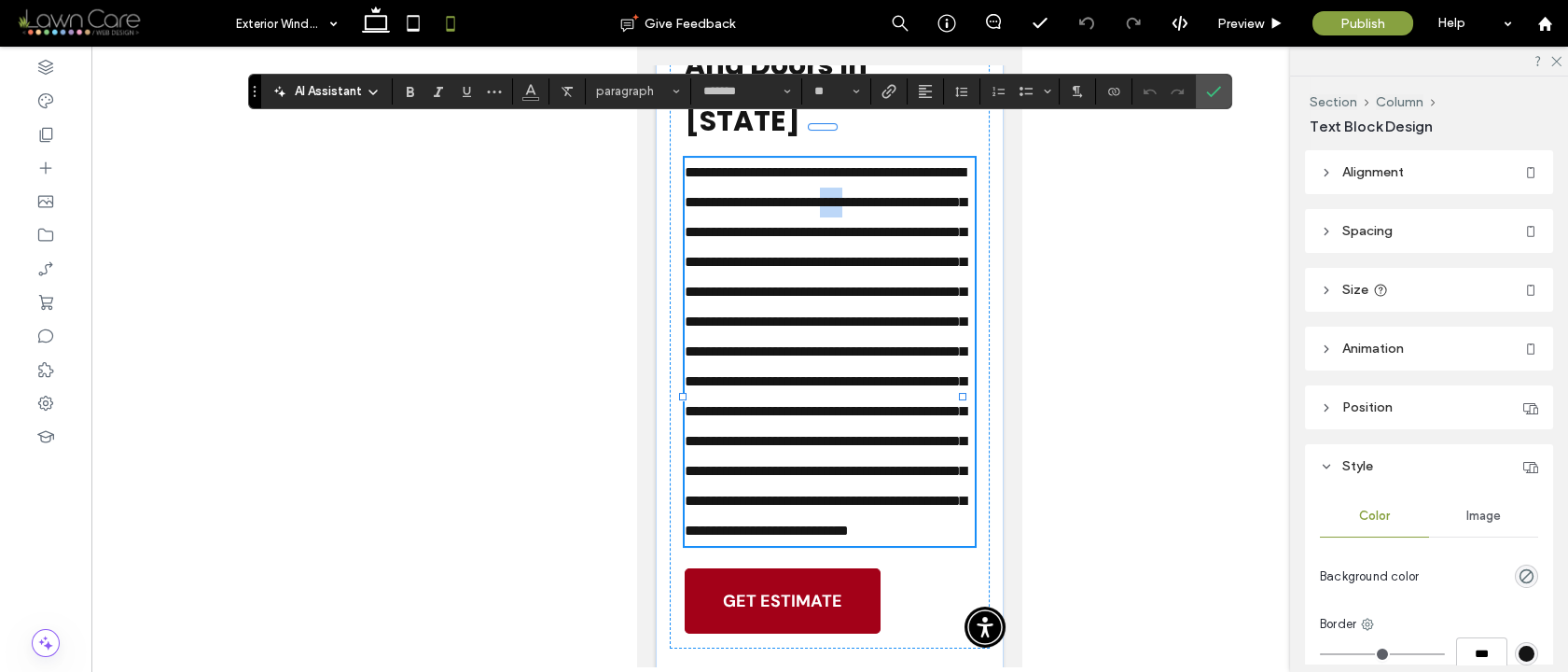 click on "**********" at bounding box center [826, 351] 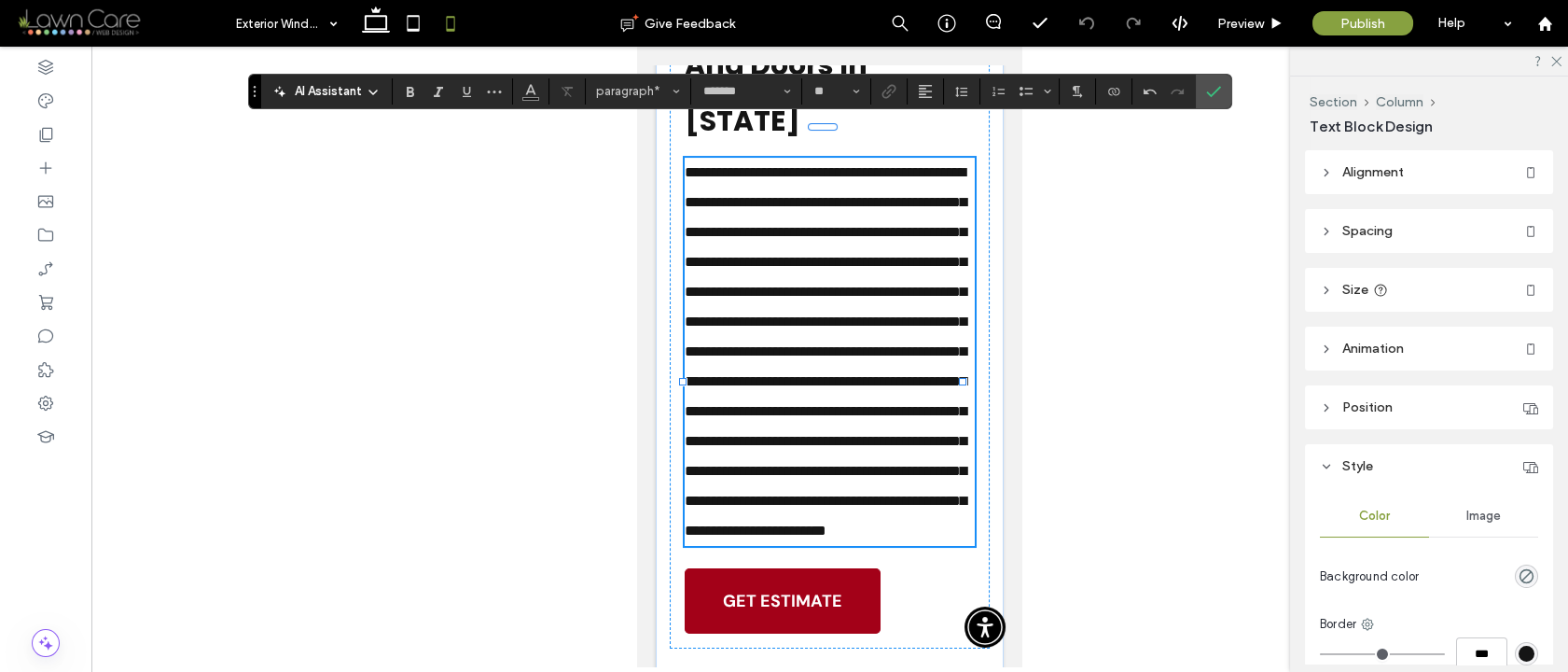 type 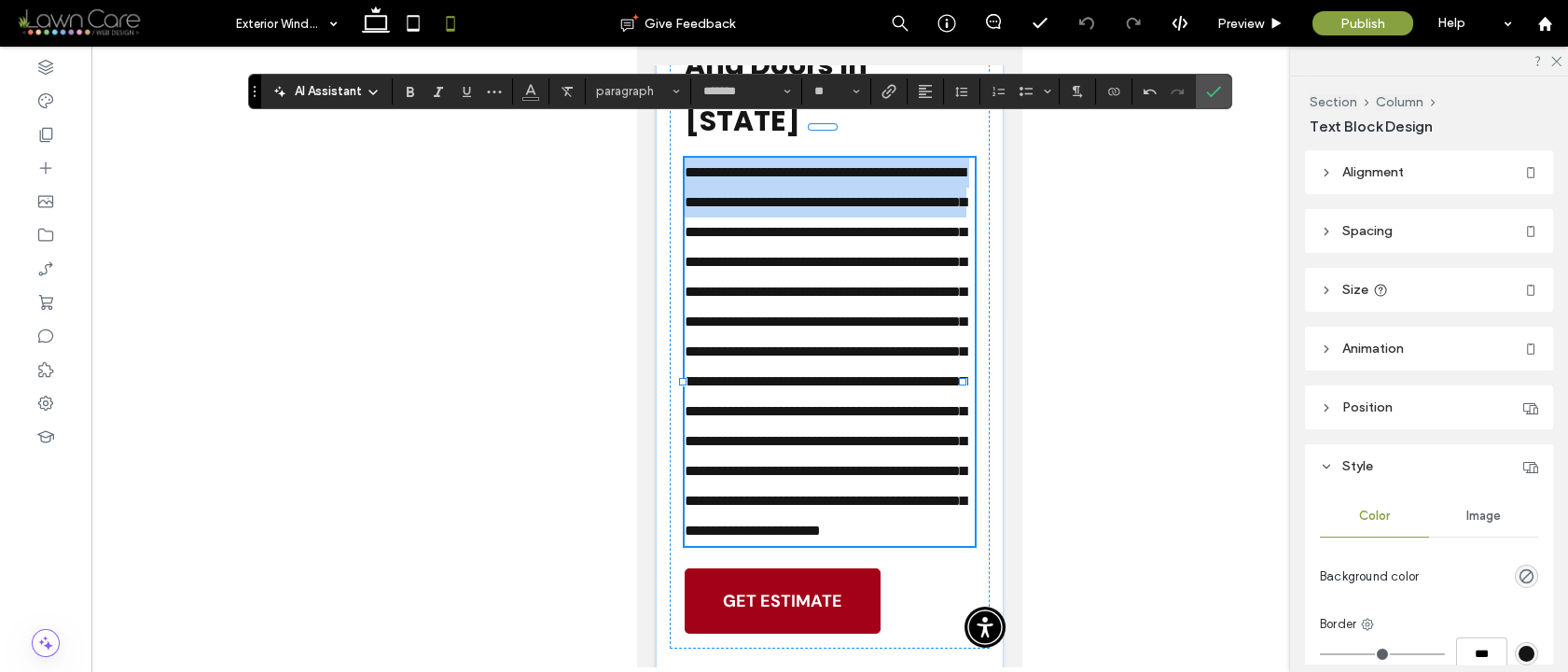 drag, startPoint x: 686, startPoint y: 134, endPoint x: 864, endPoint y: 198, distance: 189.15602 